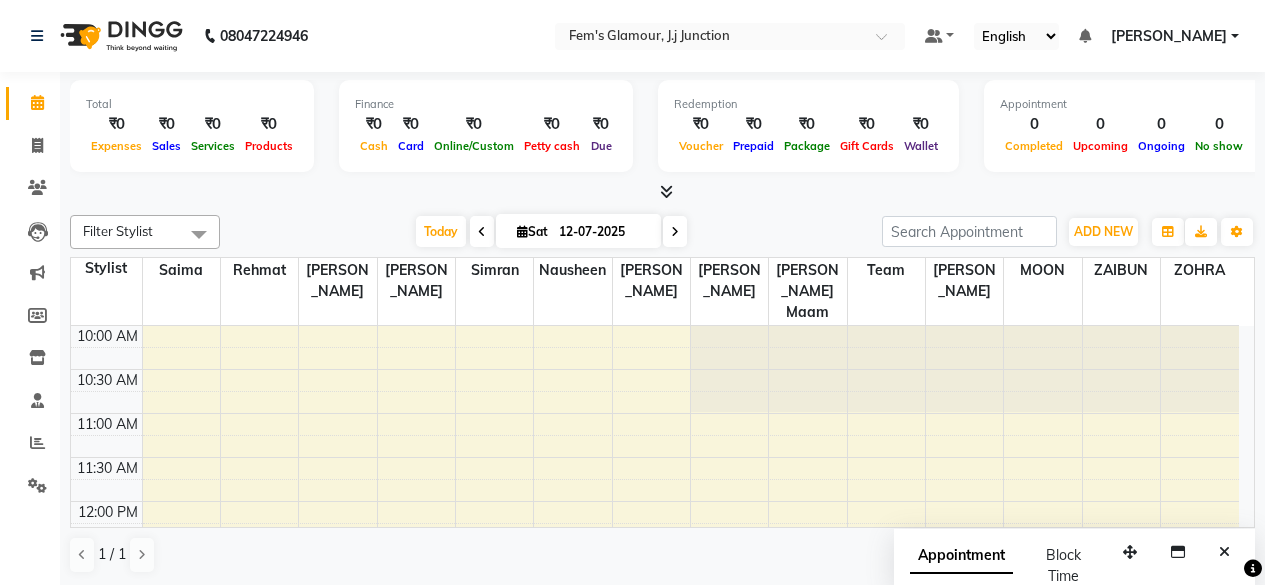 scroll, scrollTop: 0, scrollLeft: 0, axis: both 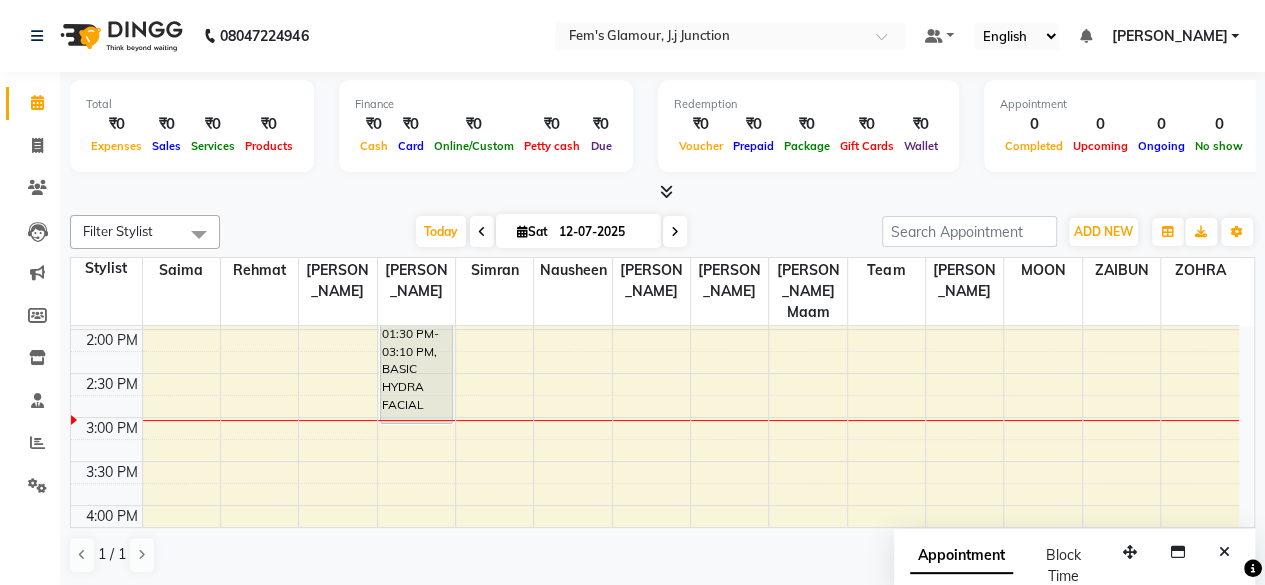 click on "Today" at bounding box center (441, 231) 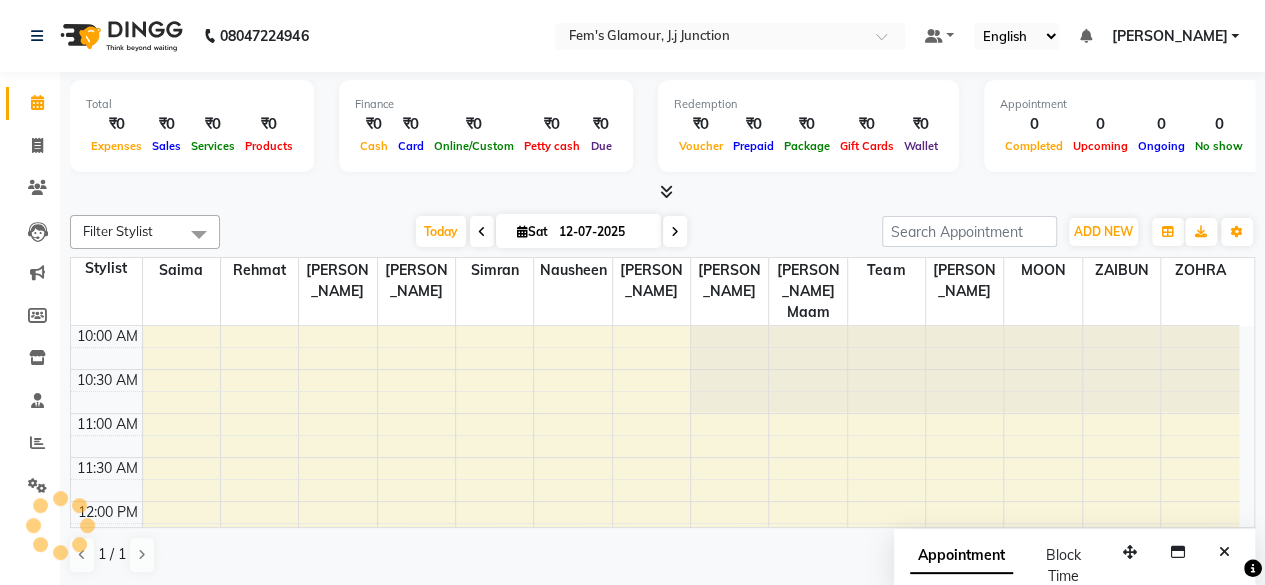 scroll, scrollTop: 435, scrollLeft: 0, axis: vertical 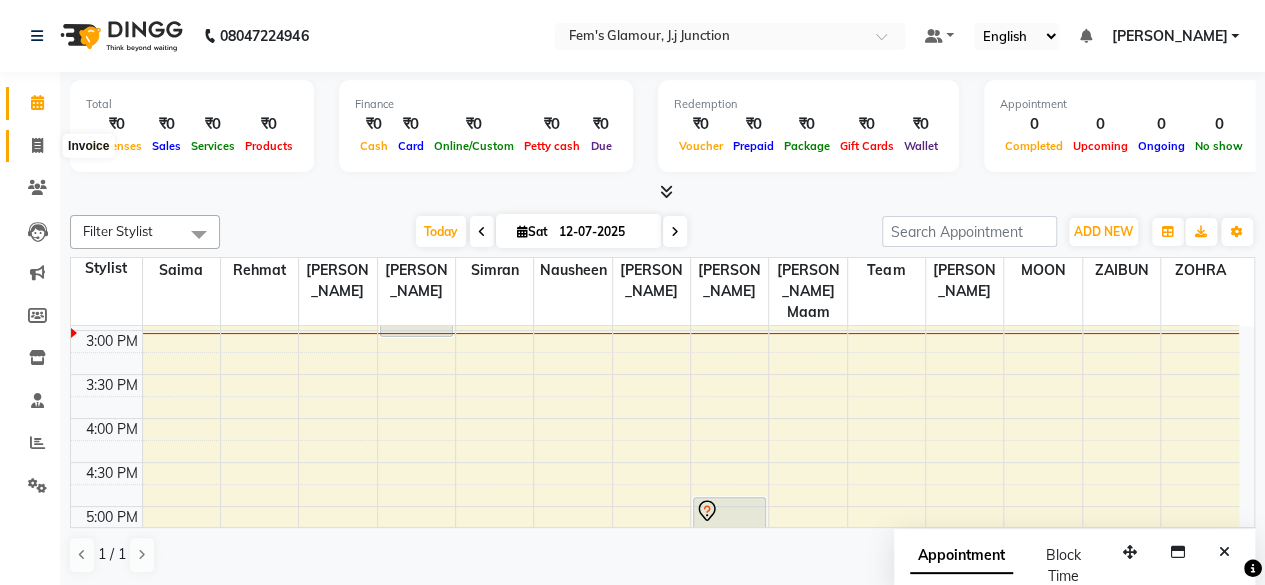 click 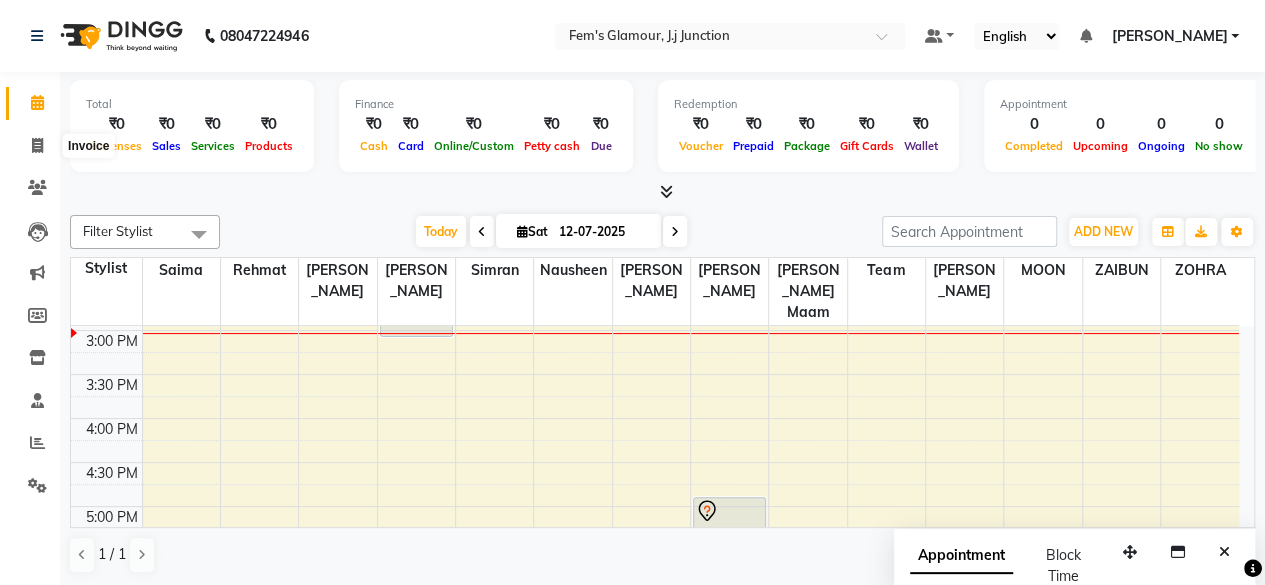 select on "service" 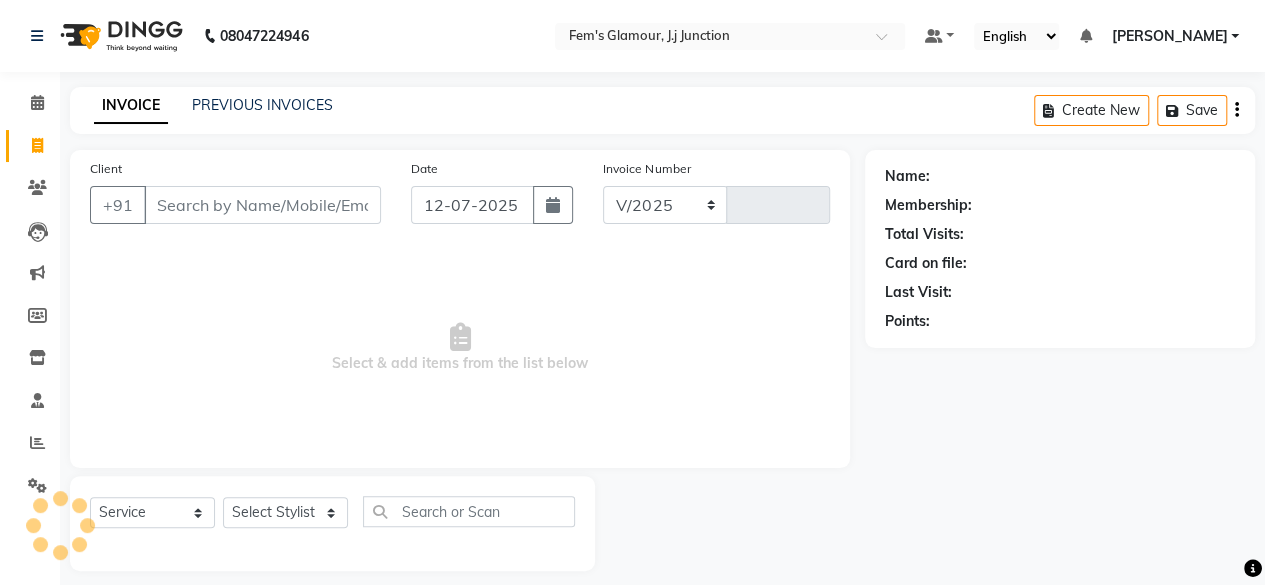 select on "4132" 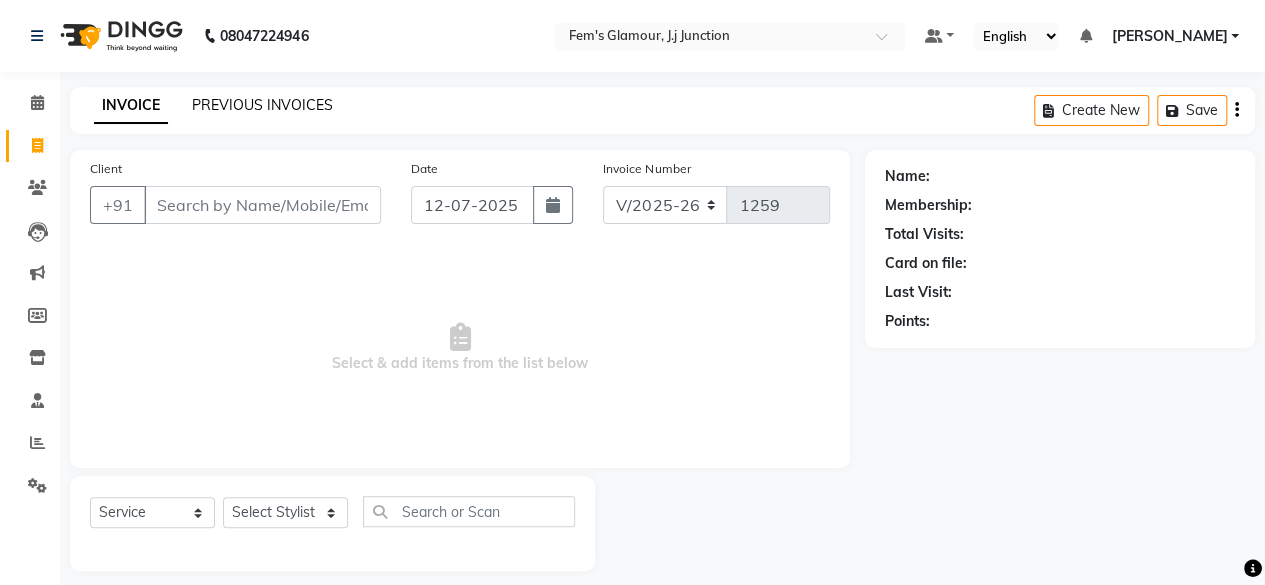 click on "PREVIOUS INVOICES" 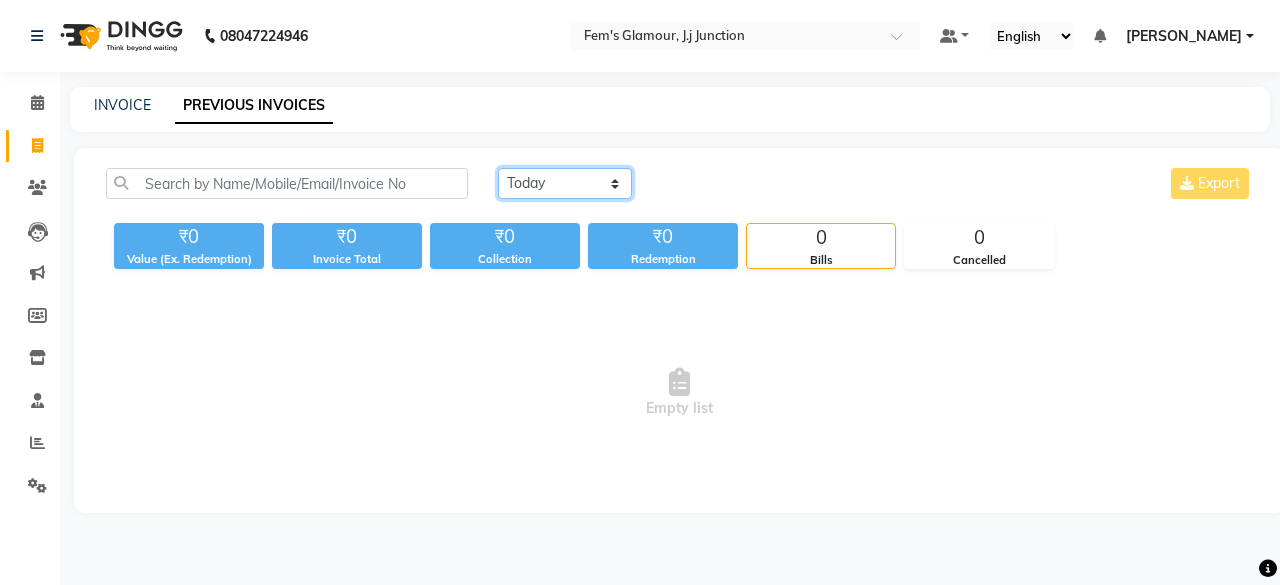 click on "Today Yesterday Custom Range" 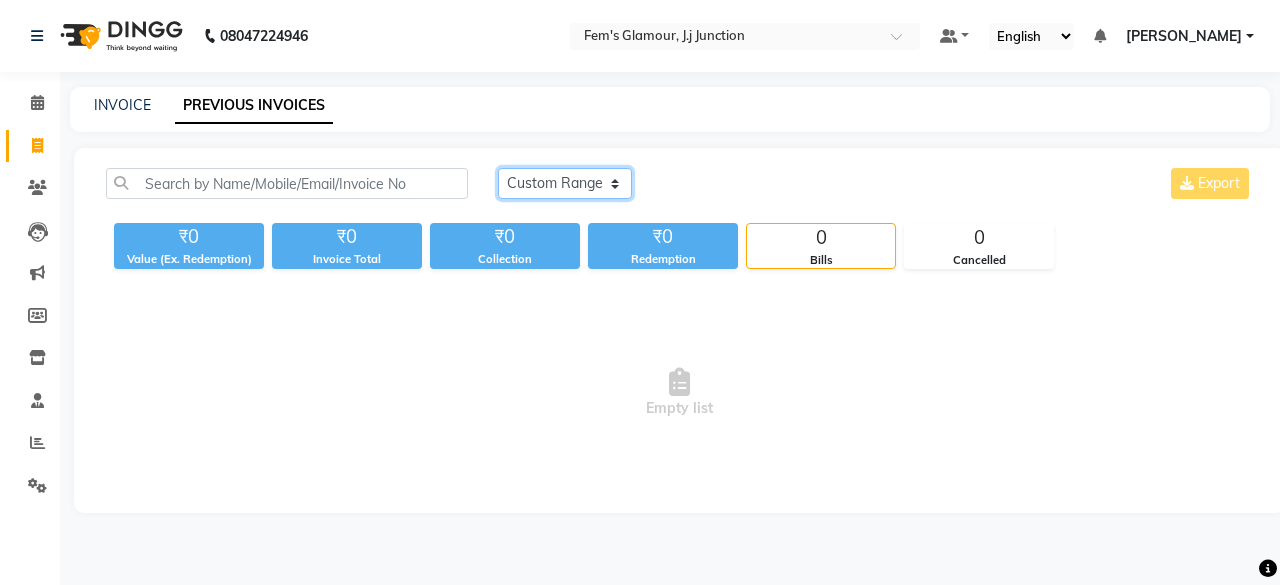click on "Today Yesterday Custom Range" 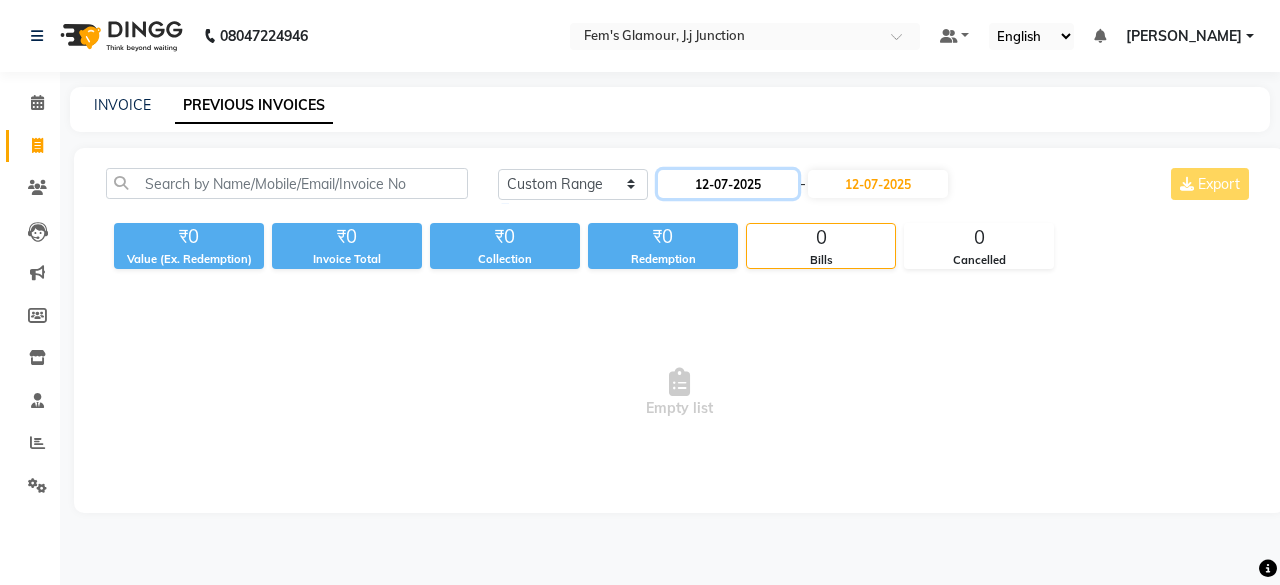 click on "12-07-2025" 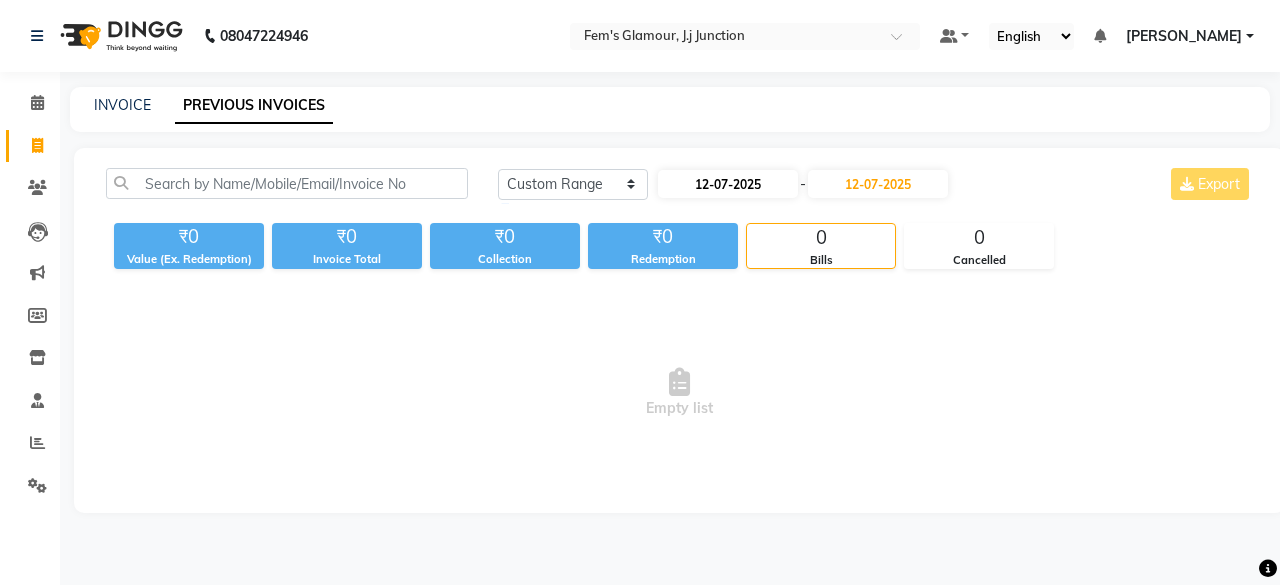 select on "7" 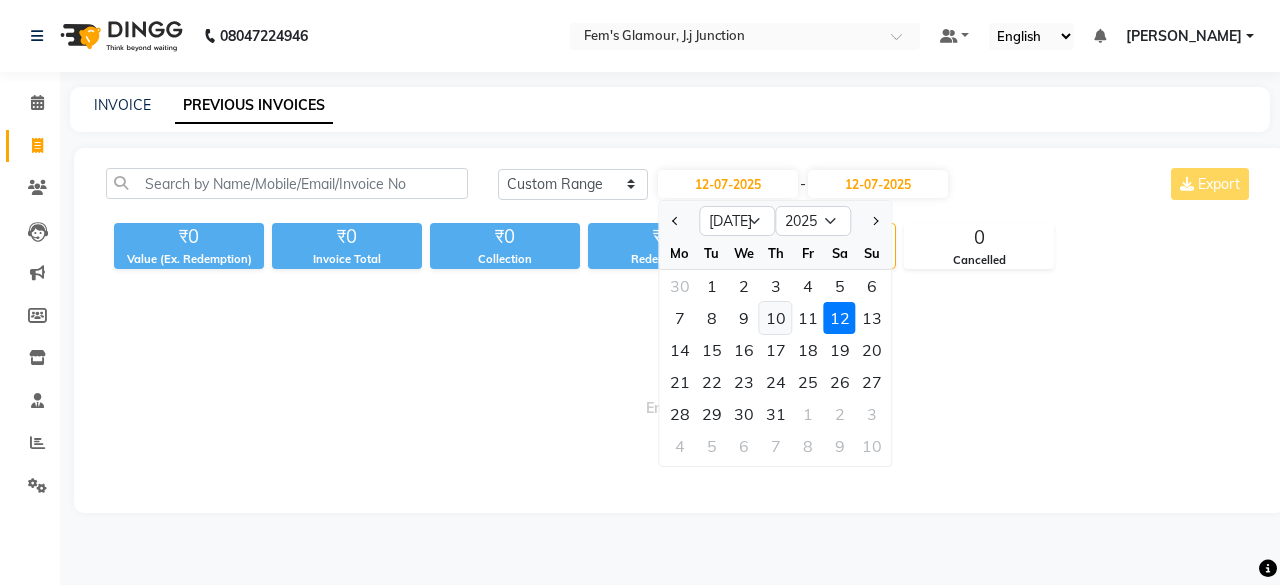 click on "10" 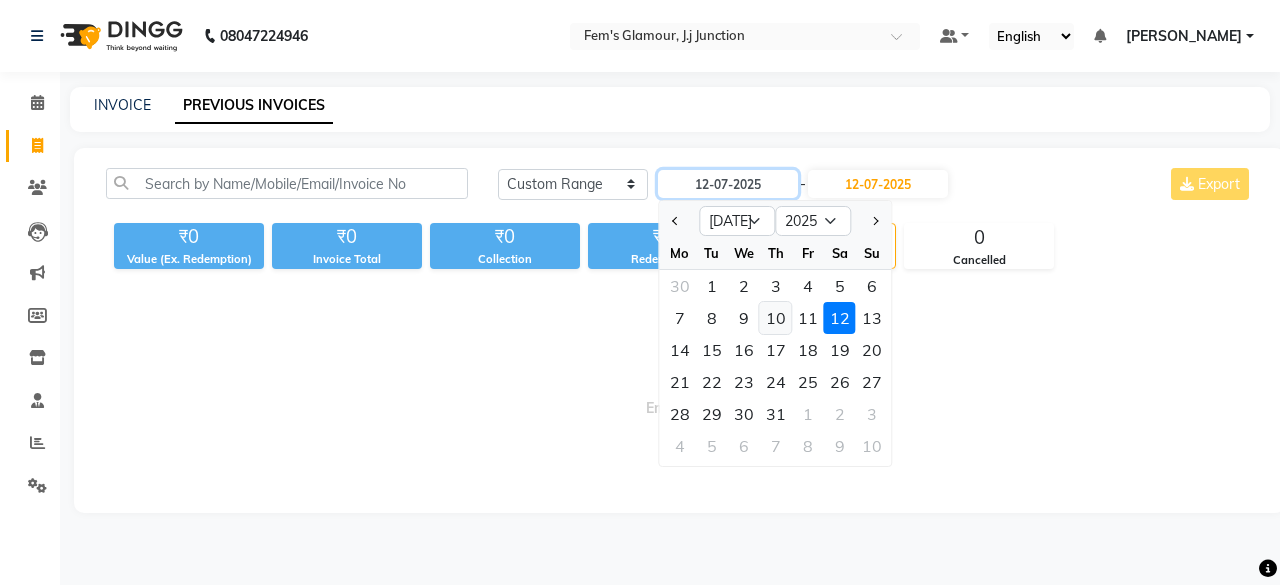 type on "[DATE]" 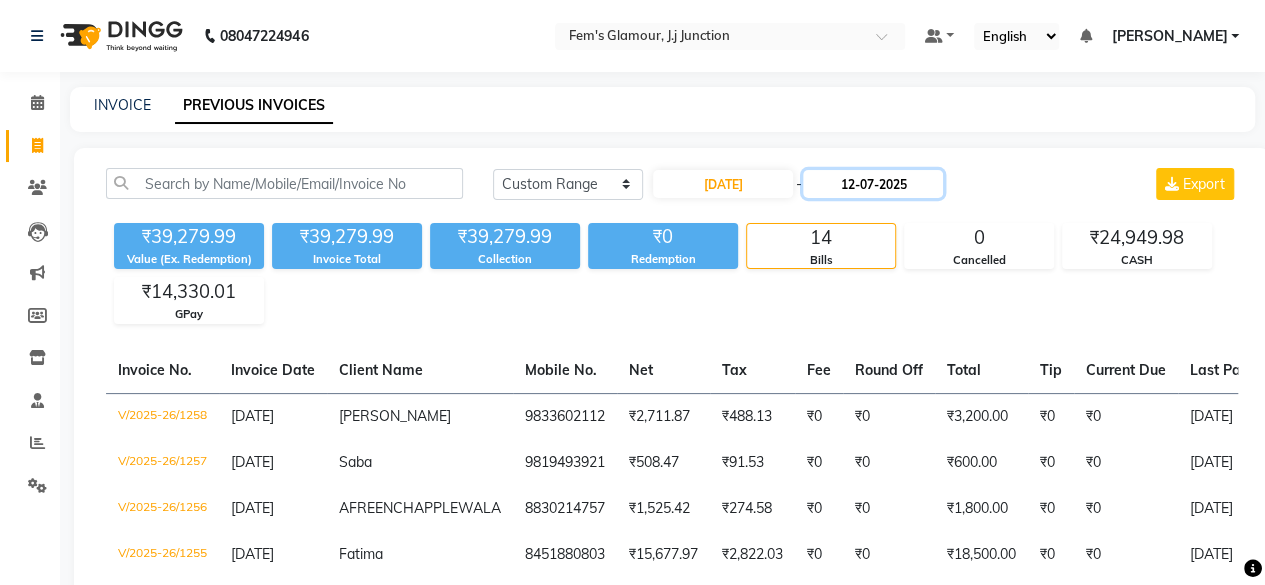 click on "12-07-2025" 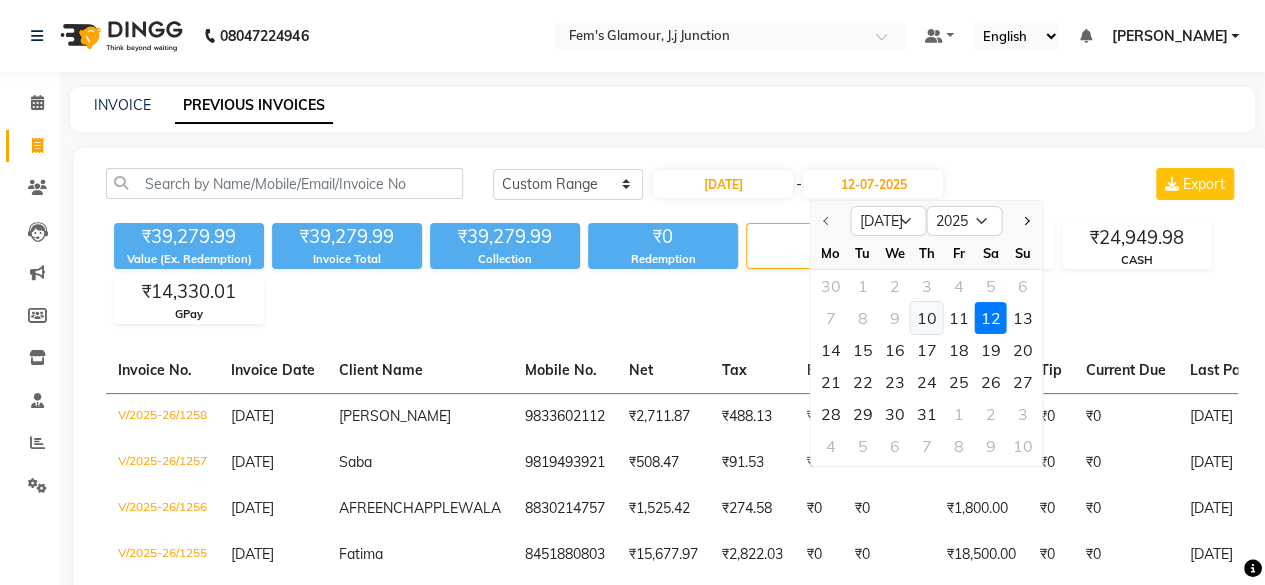 click on "10" 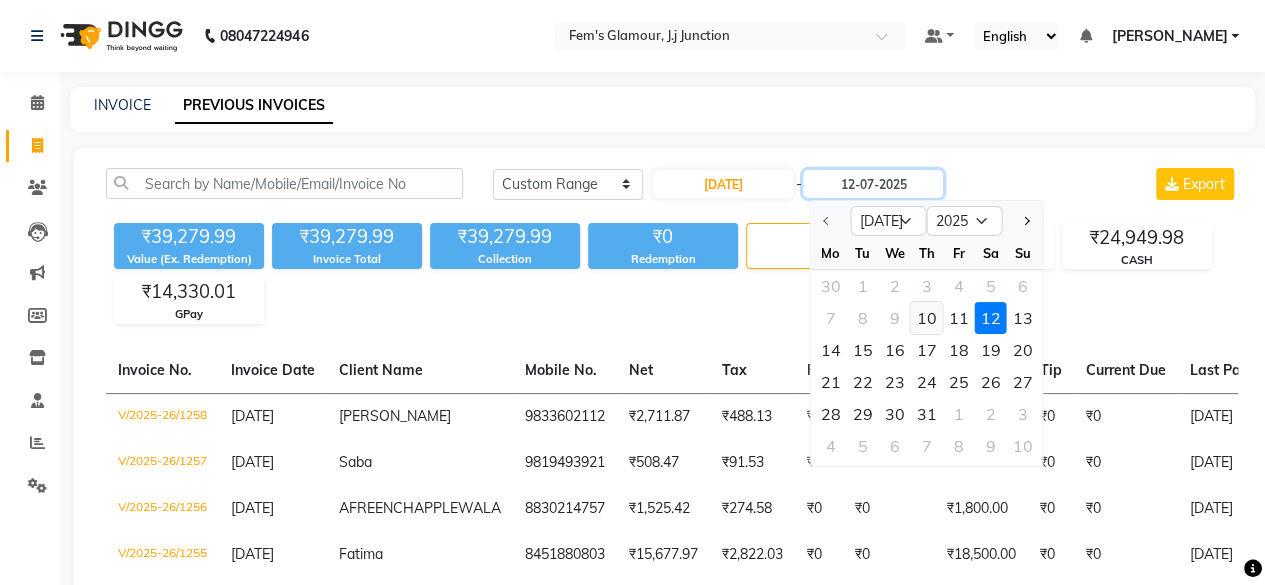 type on "[DATE]" 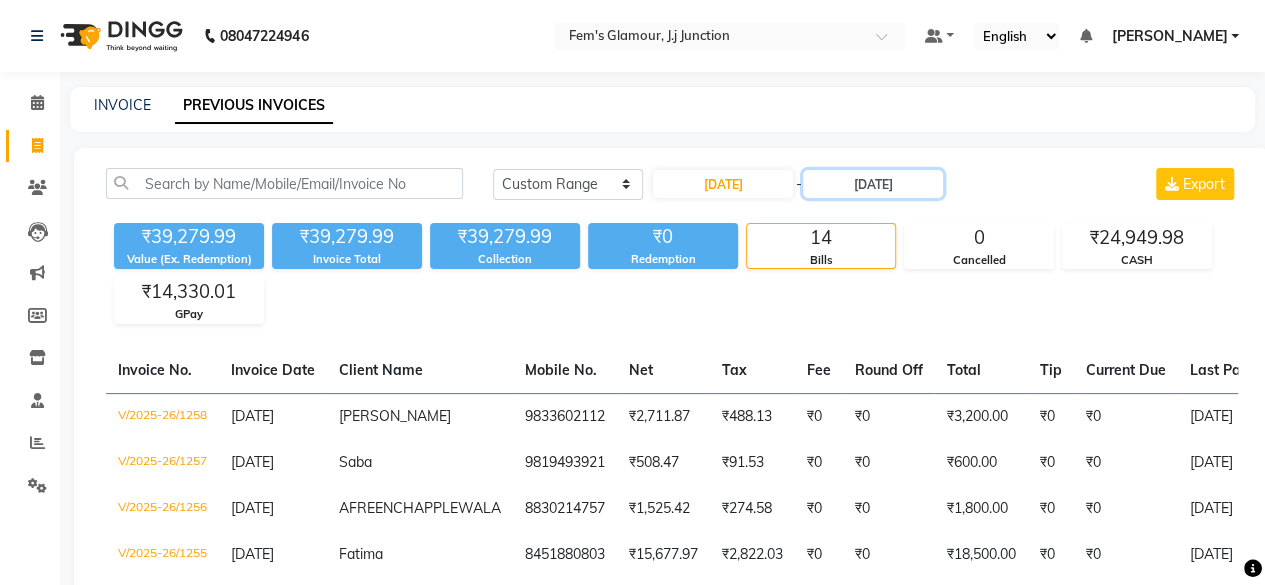 scroll, scrollTop: 590, scrollLeft: 0, axis: vertical 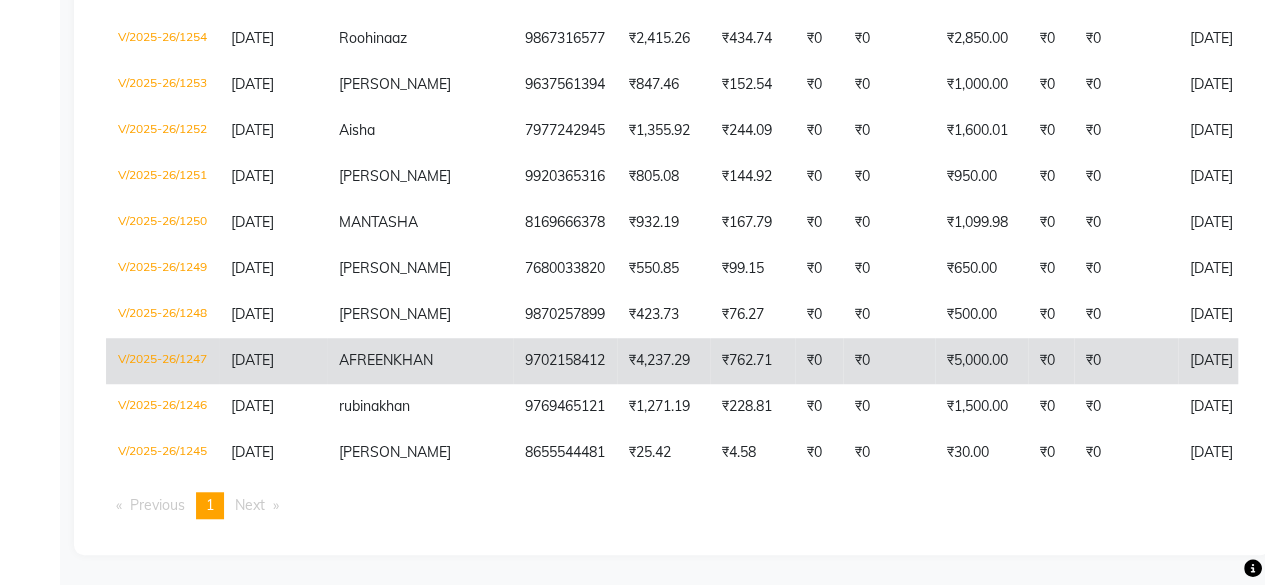 click on "₹0" 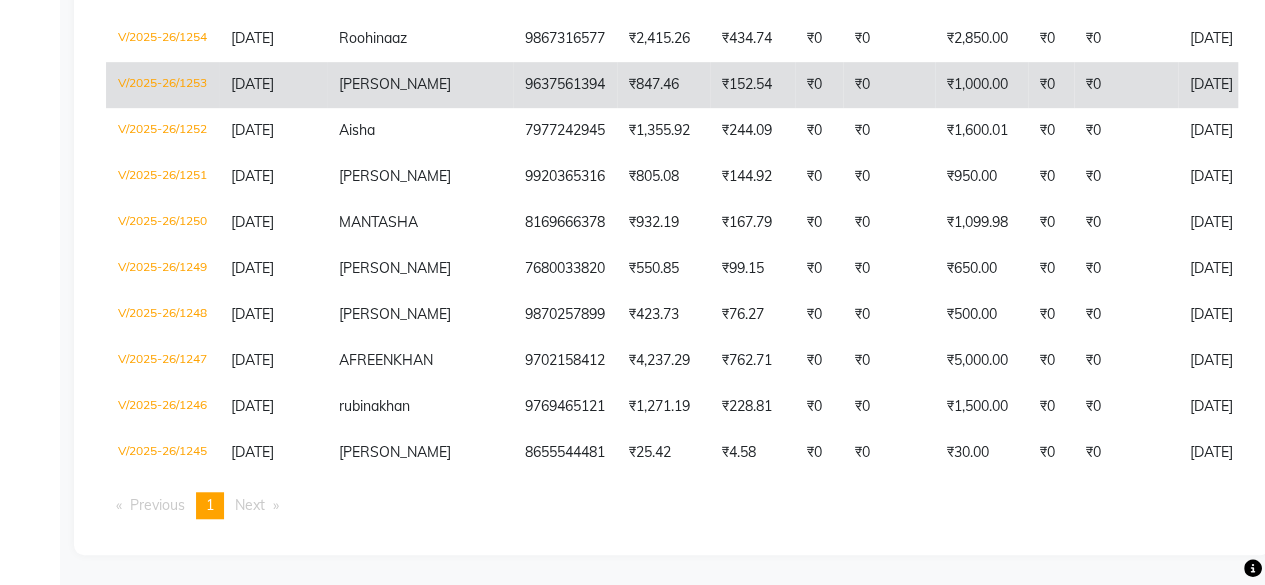 click on "₹847.46" 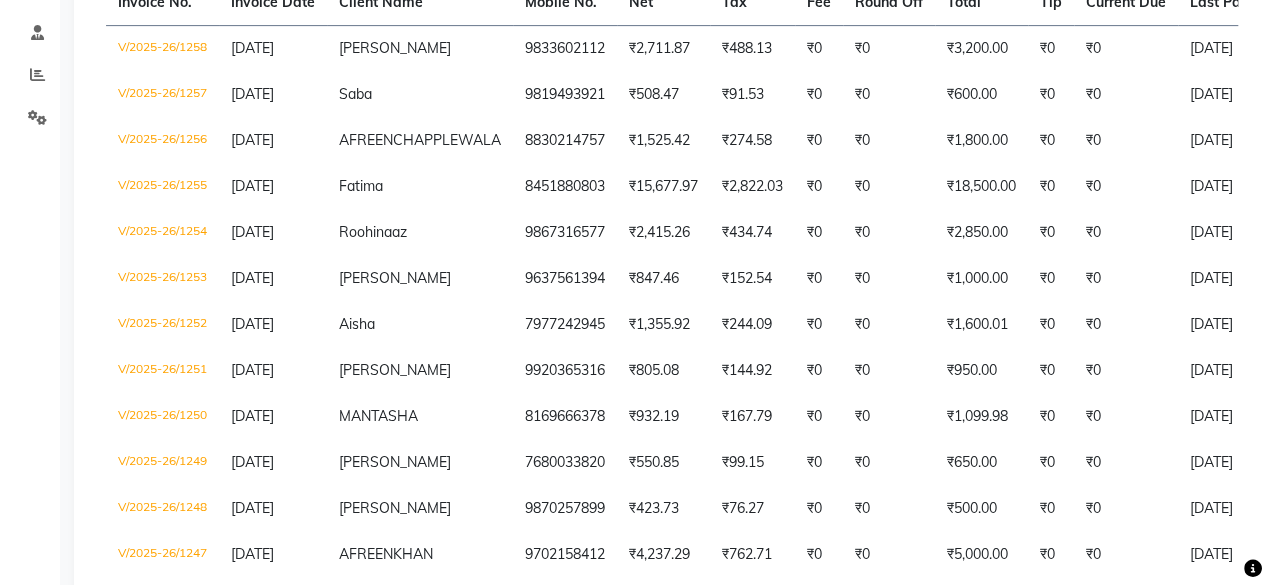 scroll, scrollTop: 363, scrollLeft: 0, axis: vertical 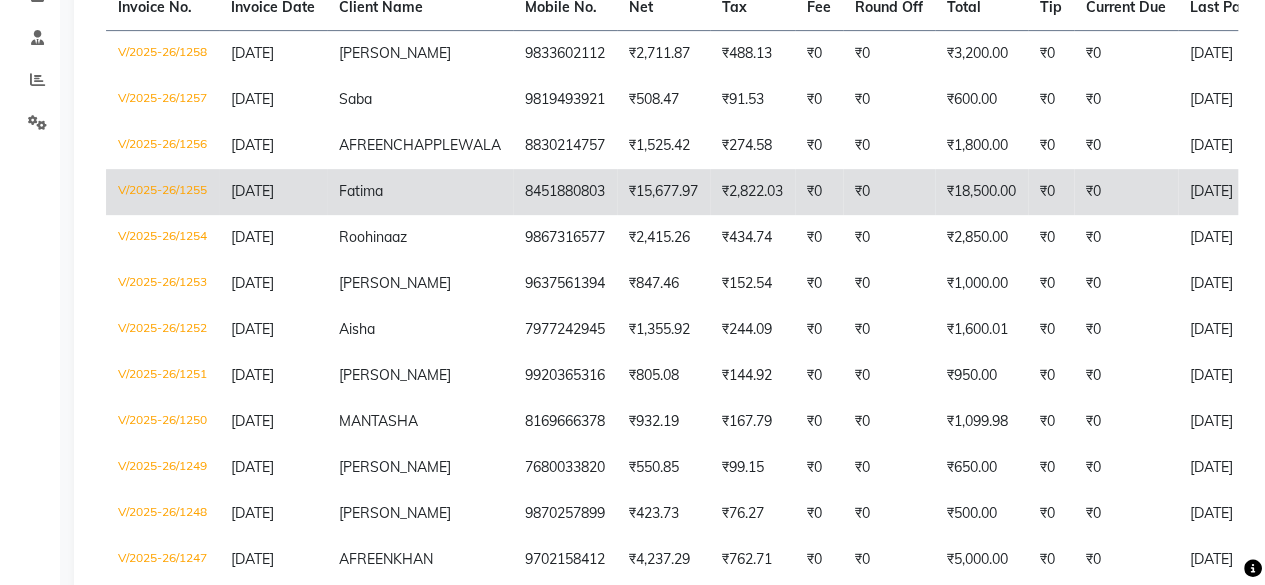 click on "₹0" 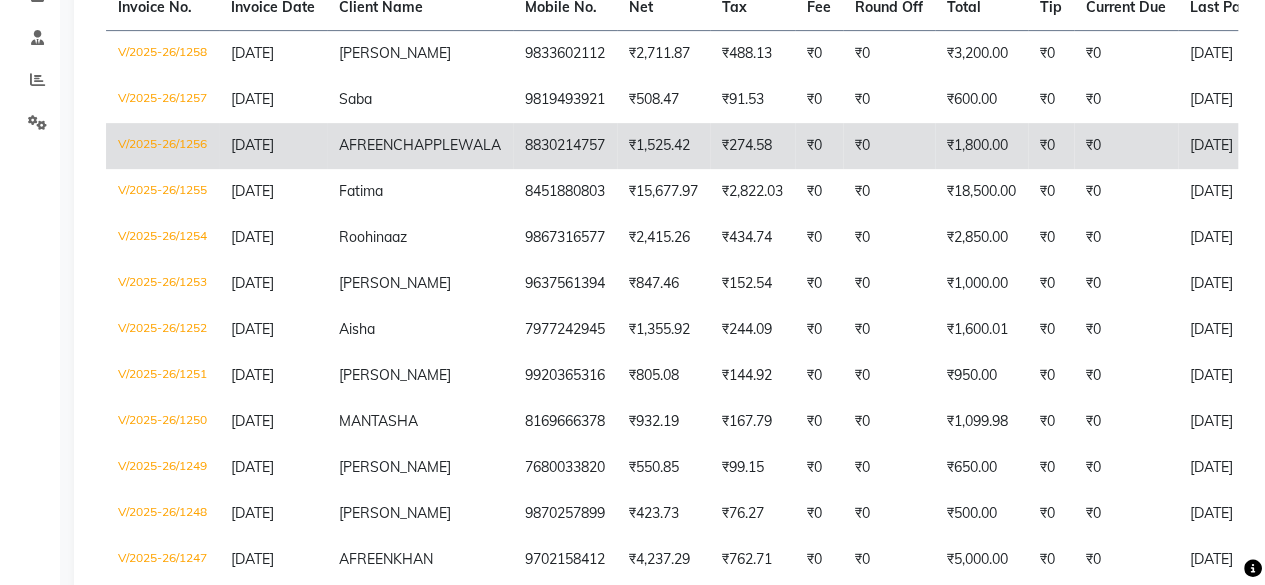 click on "8830214757" 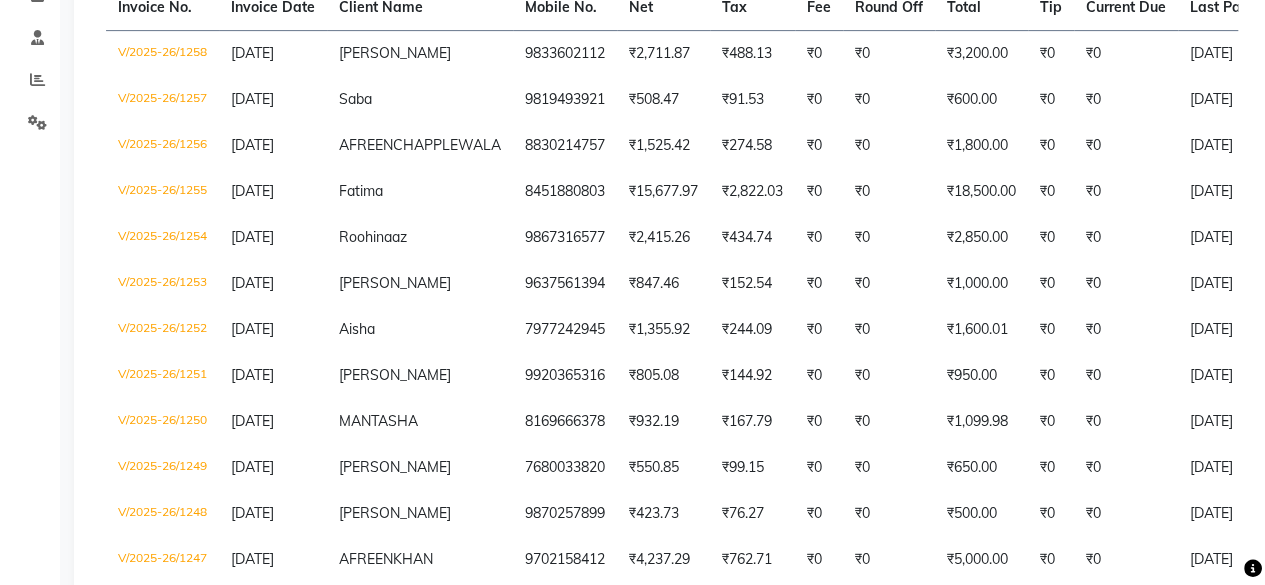 scroll, scrollTop: 0, scrollLeft: 0, axis: both 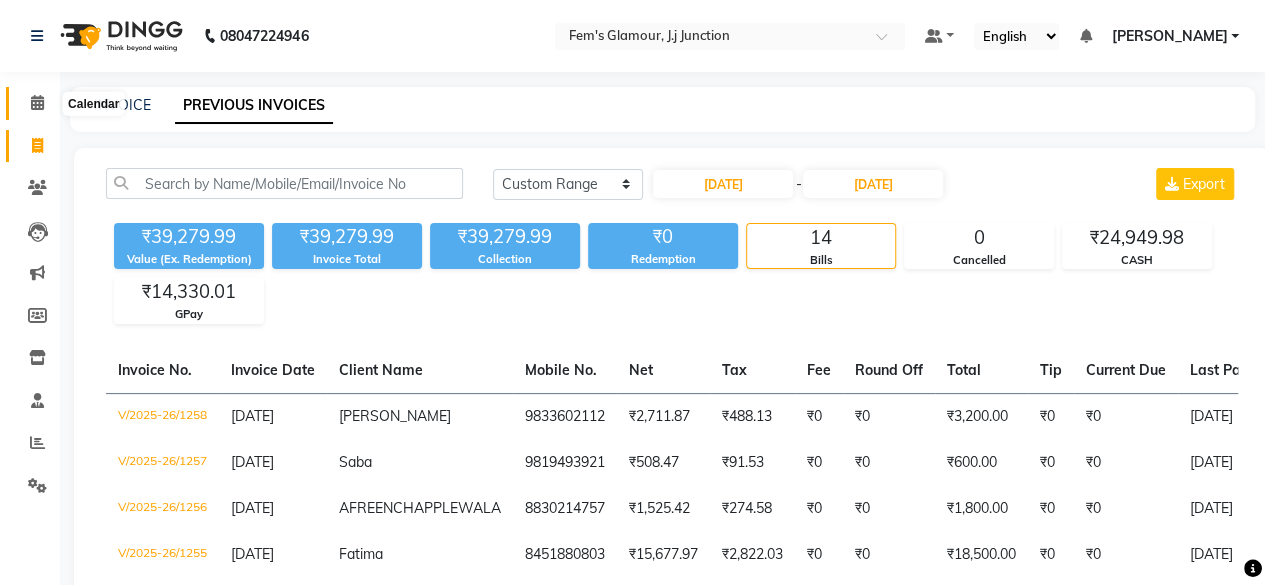 click 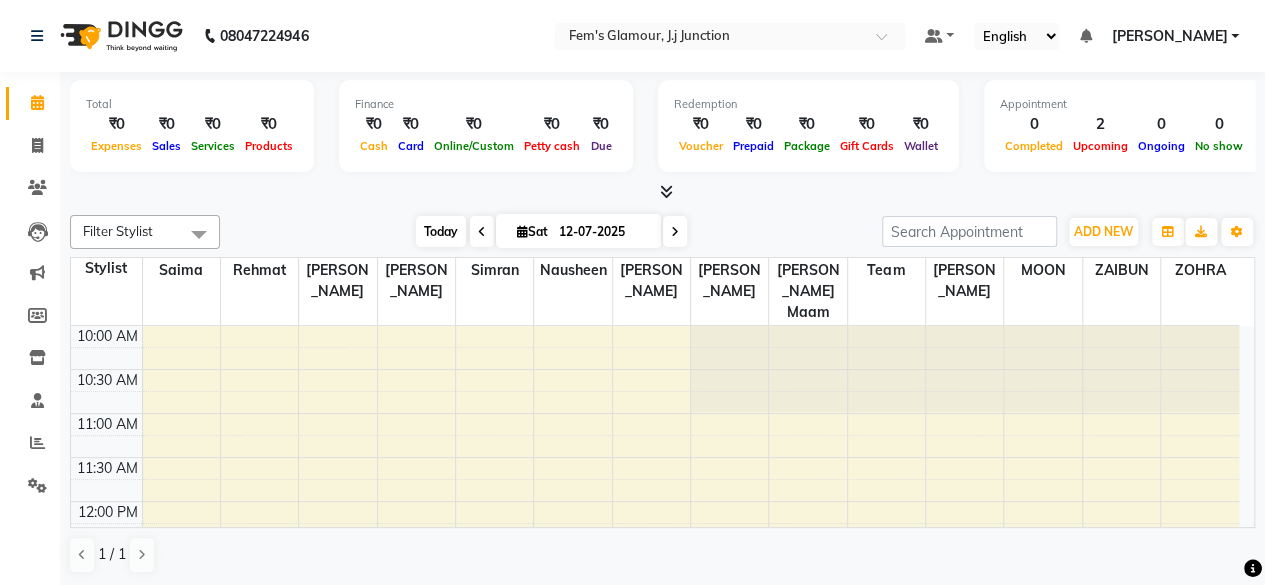 click on "Today" at bounding box center [441, 231] 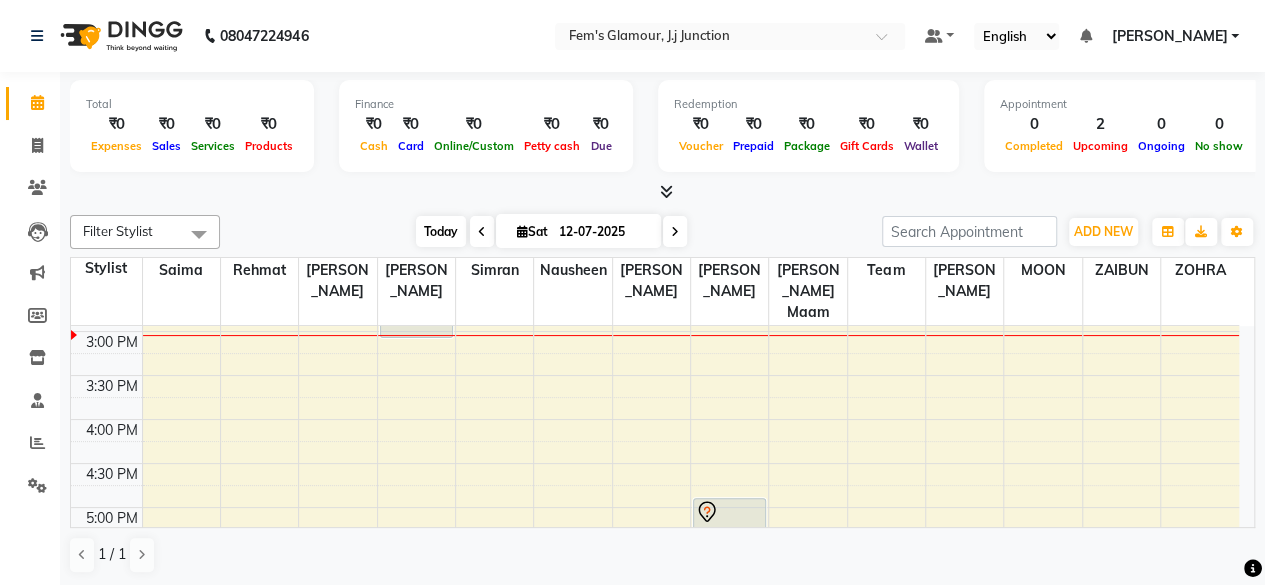 click on "Today" at bounding box center [441, 231] 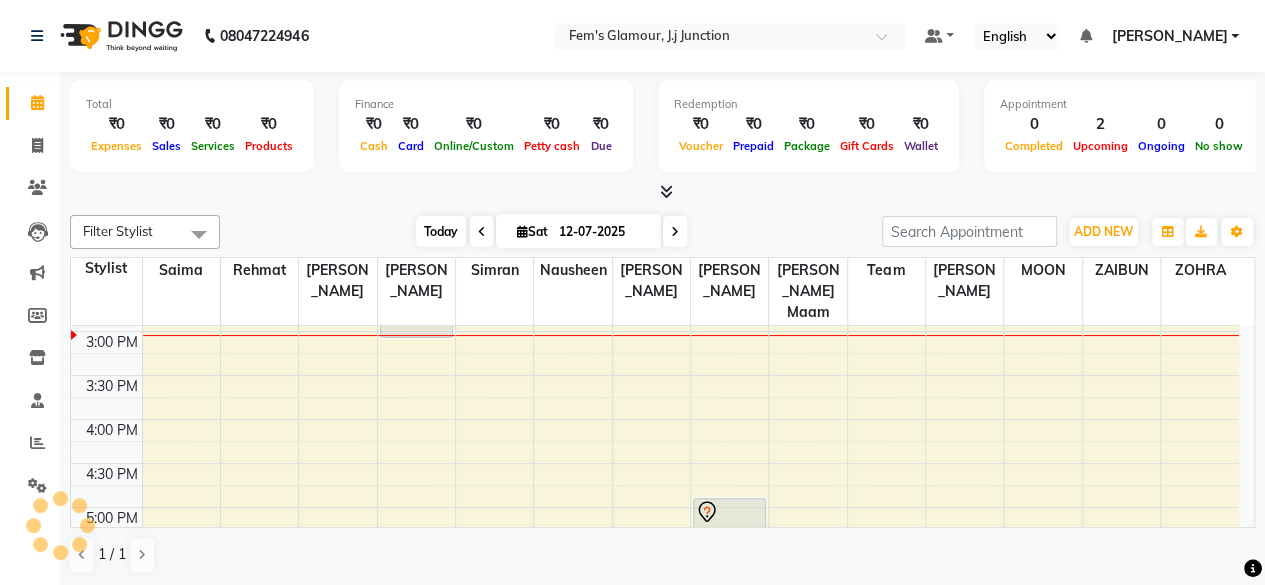 scroll, scrollTop: 435, scrollLeft: 0, axis: vertical 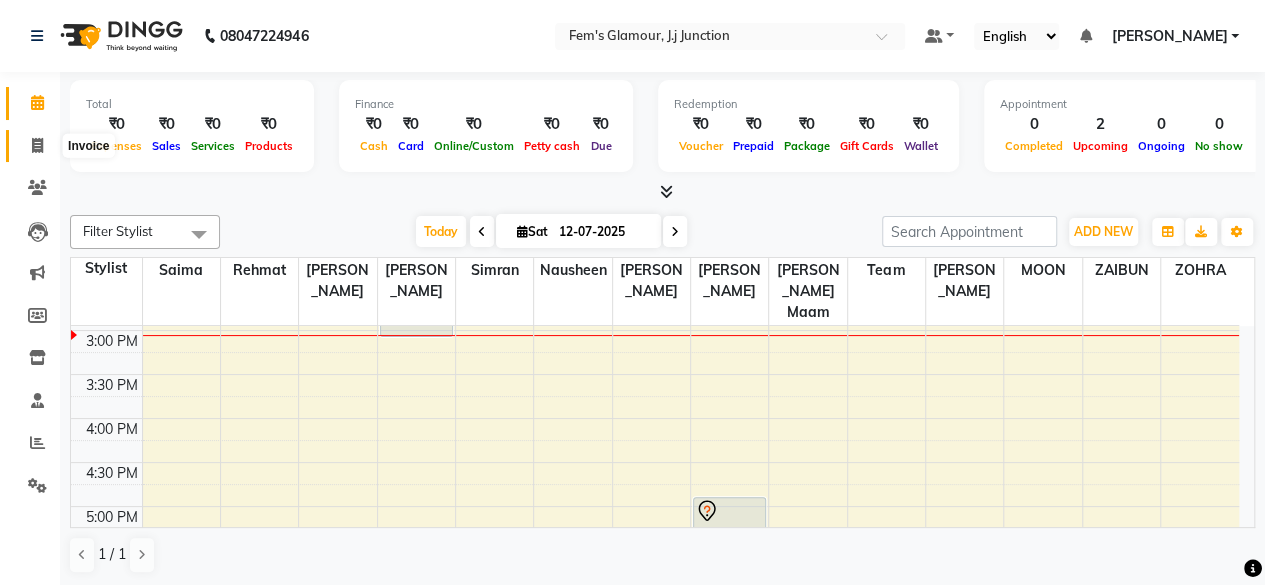 click 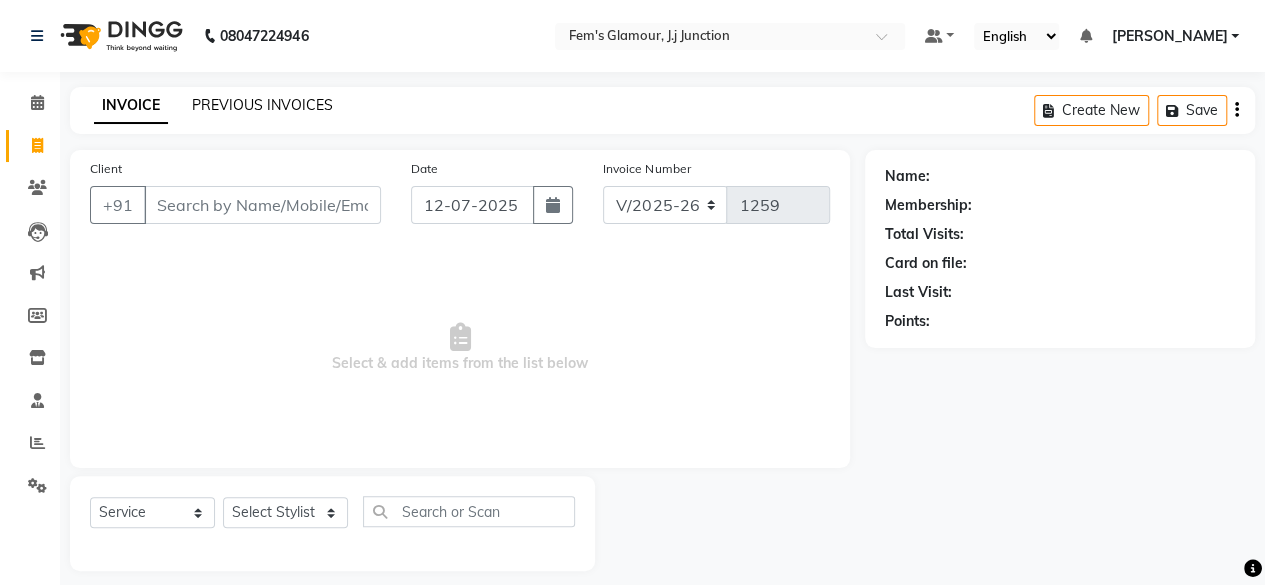 click on "PREVIOUS INVOICES" 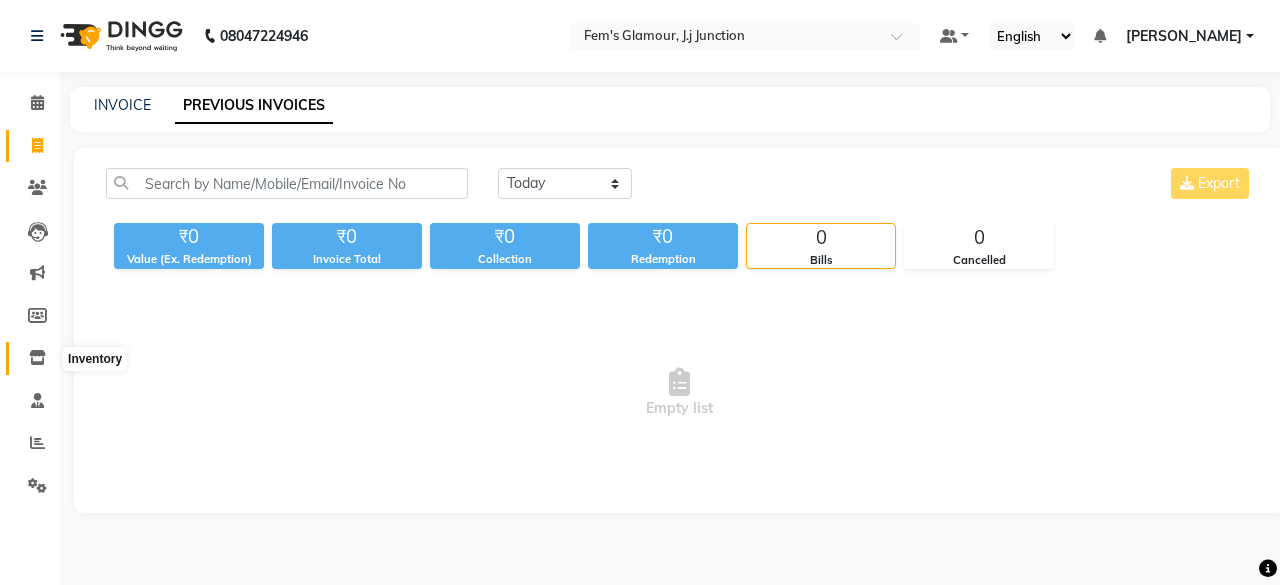 click 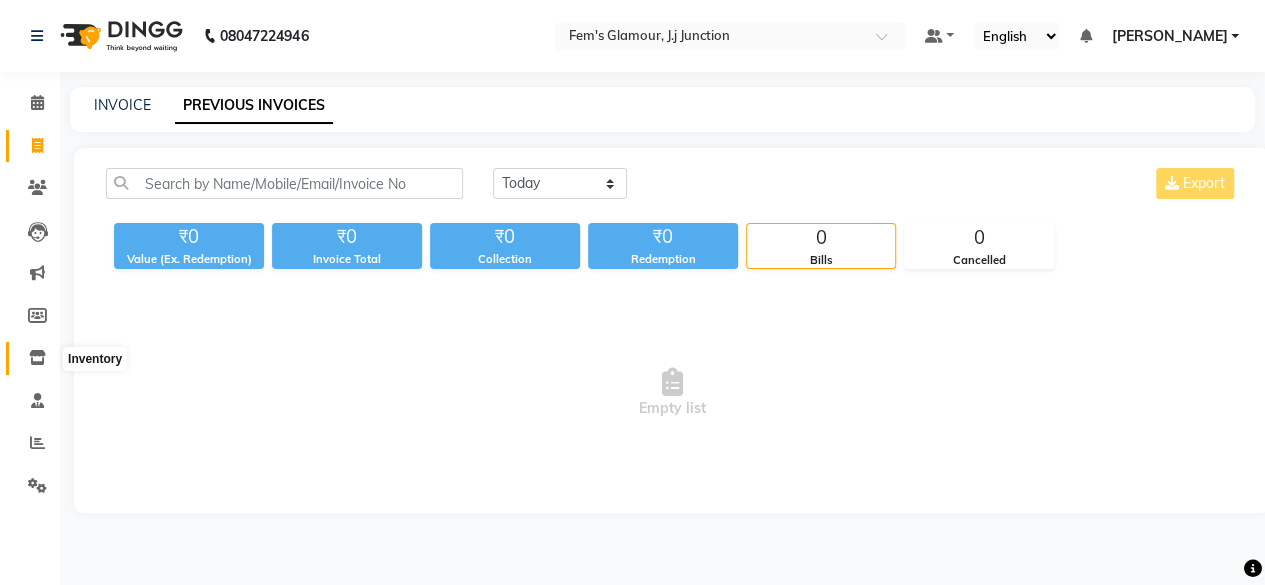 select 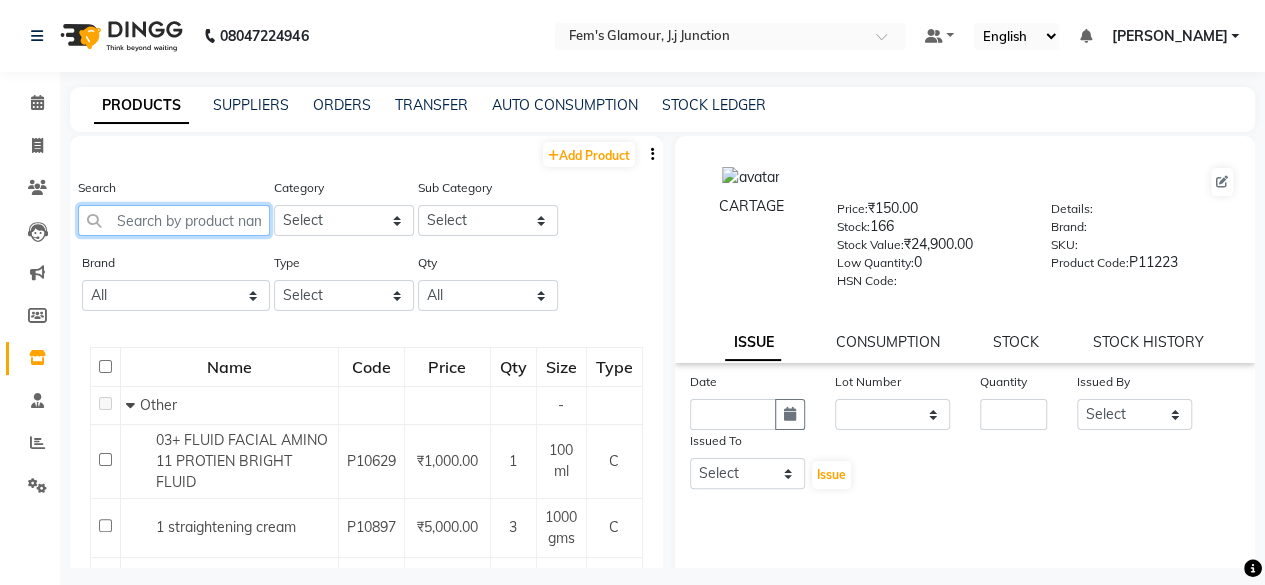 click 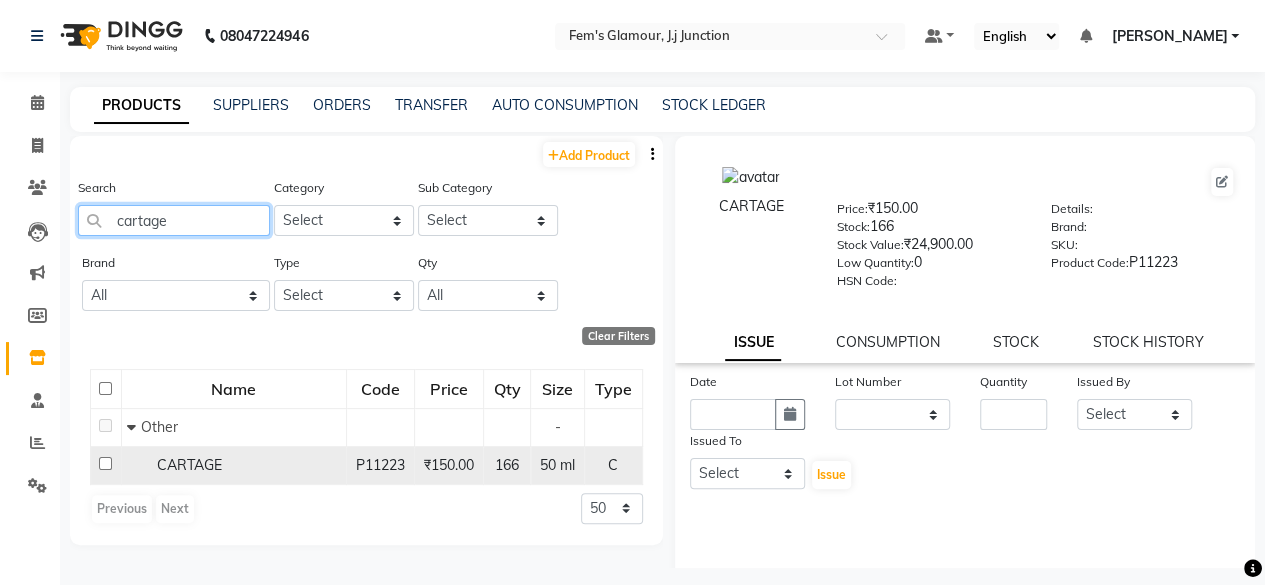 type on "cartage" 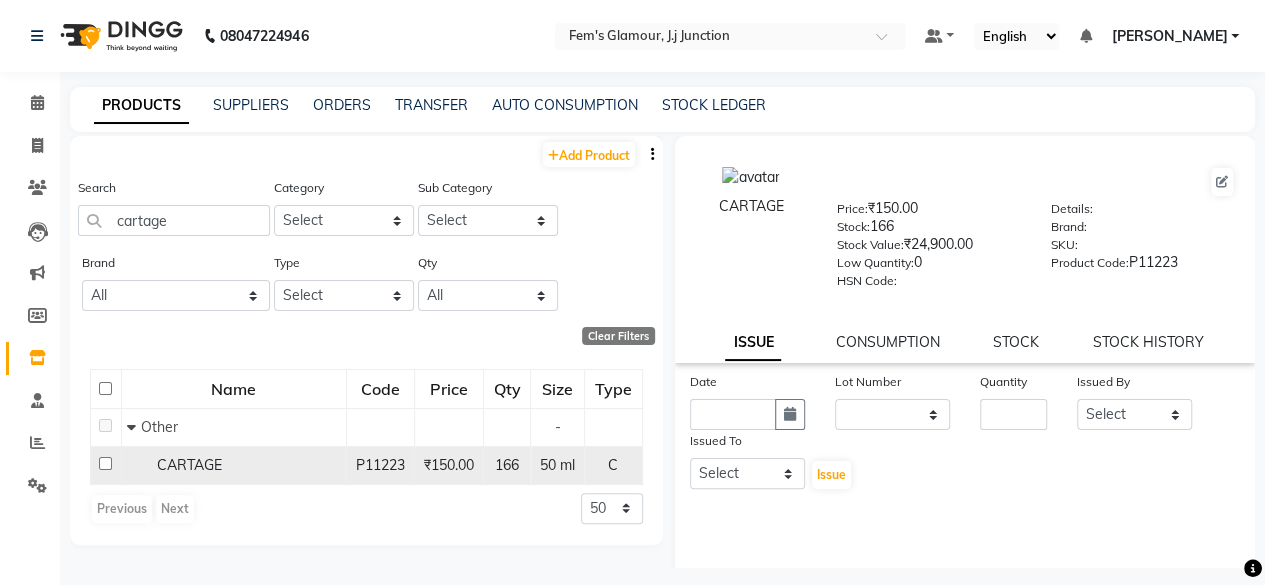 click on "CARTAGE" 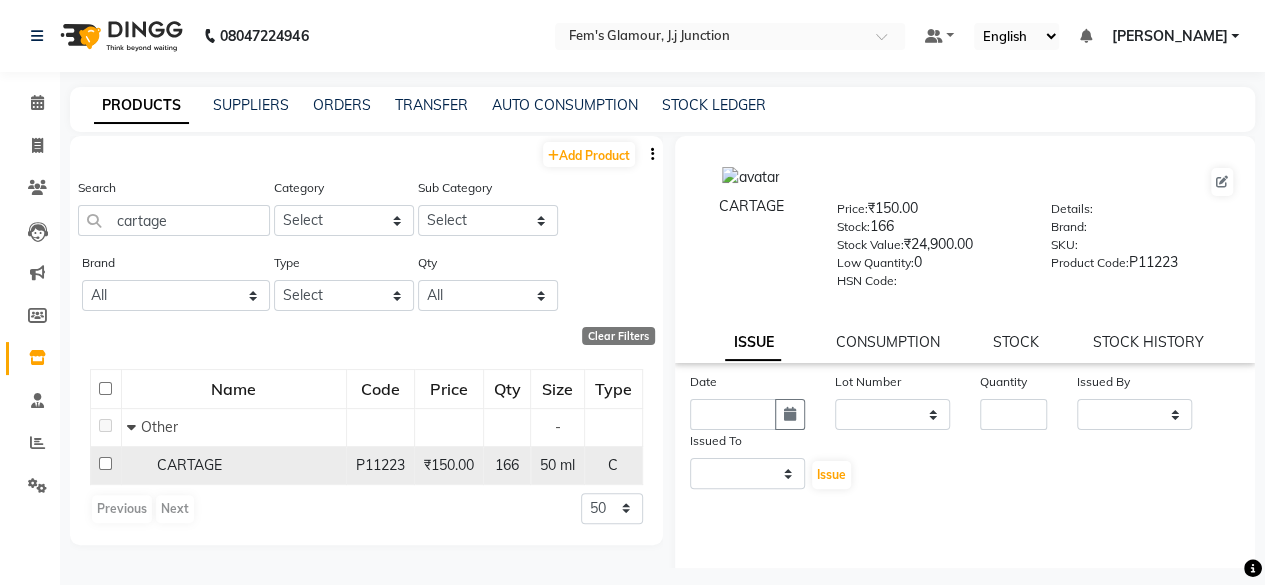 select 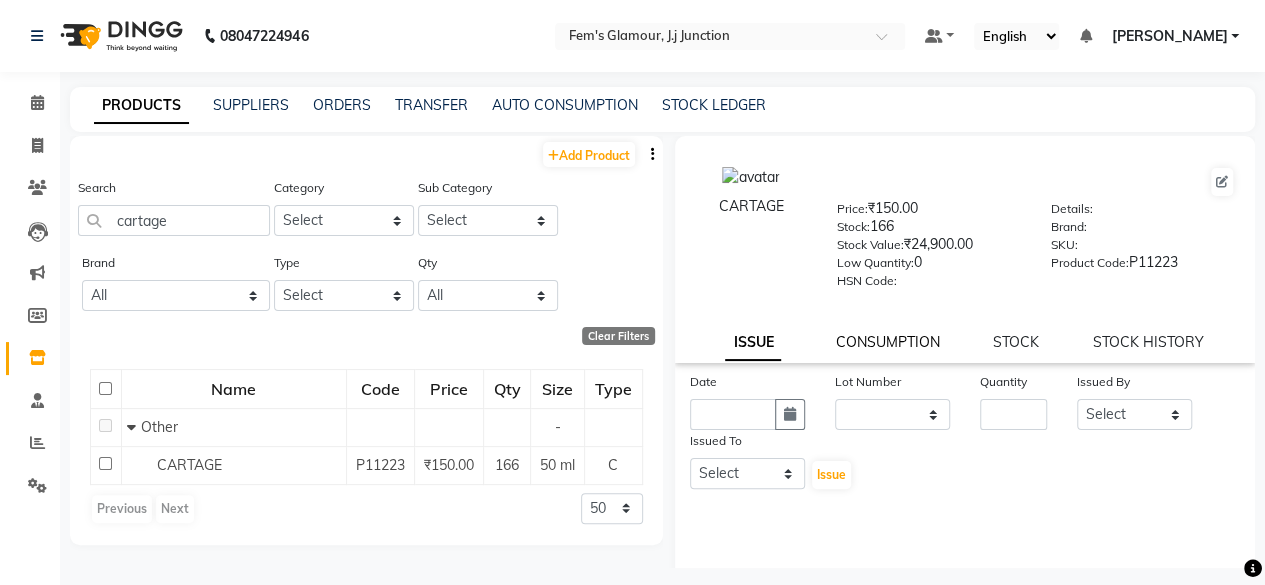 click on "CONSUMPTION" 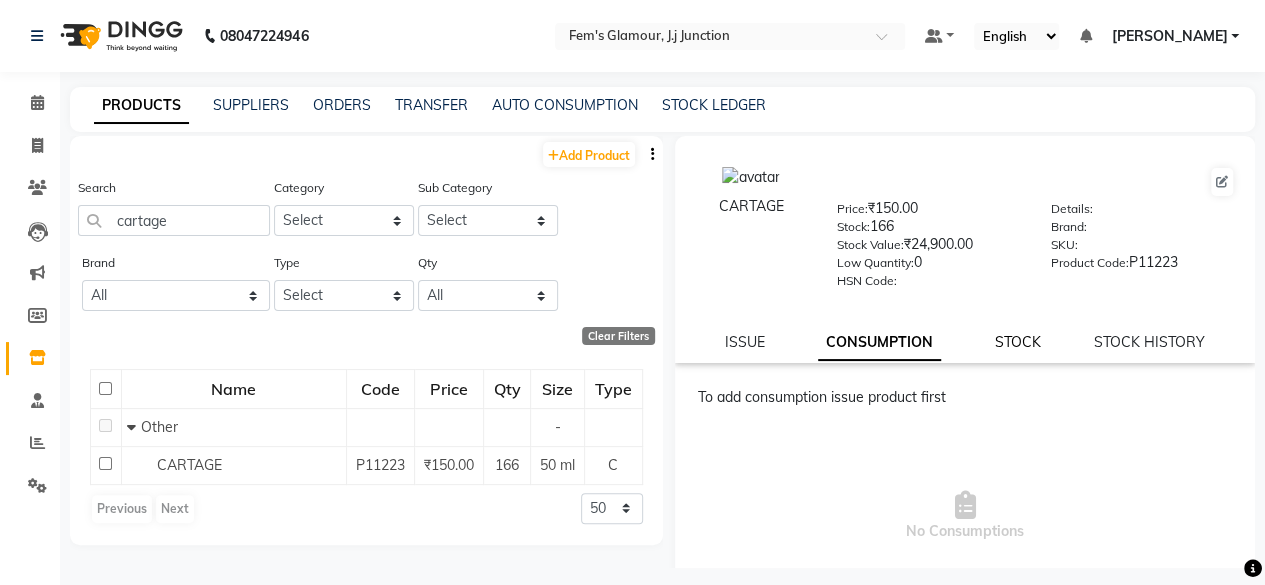 click on "STOCK" 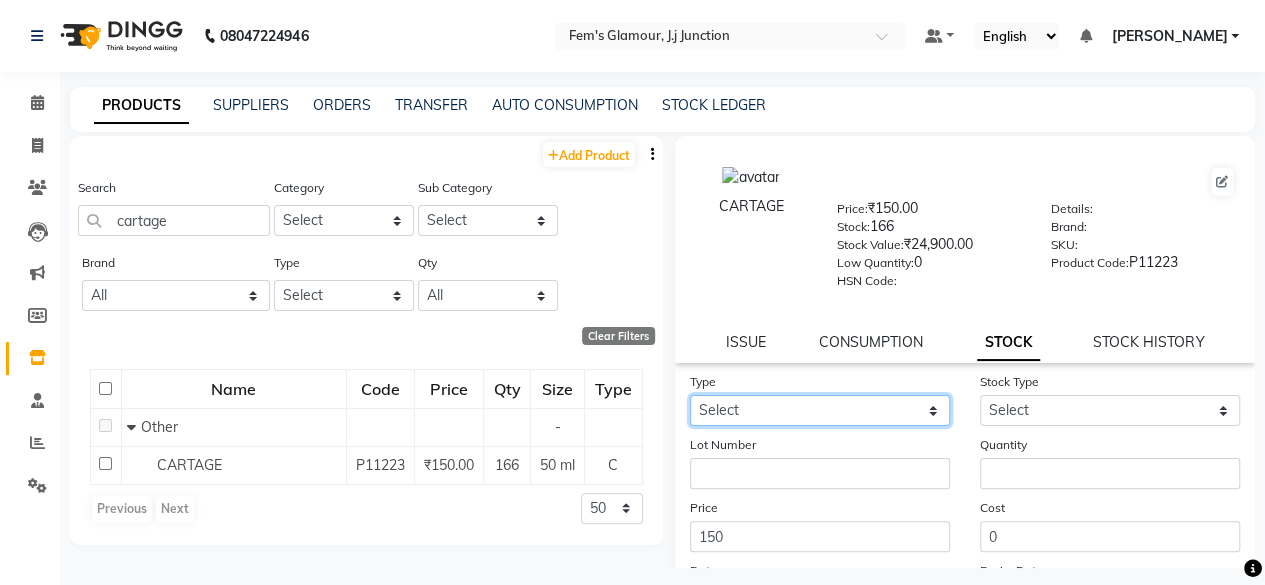click on "Select In Out" 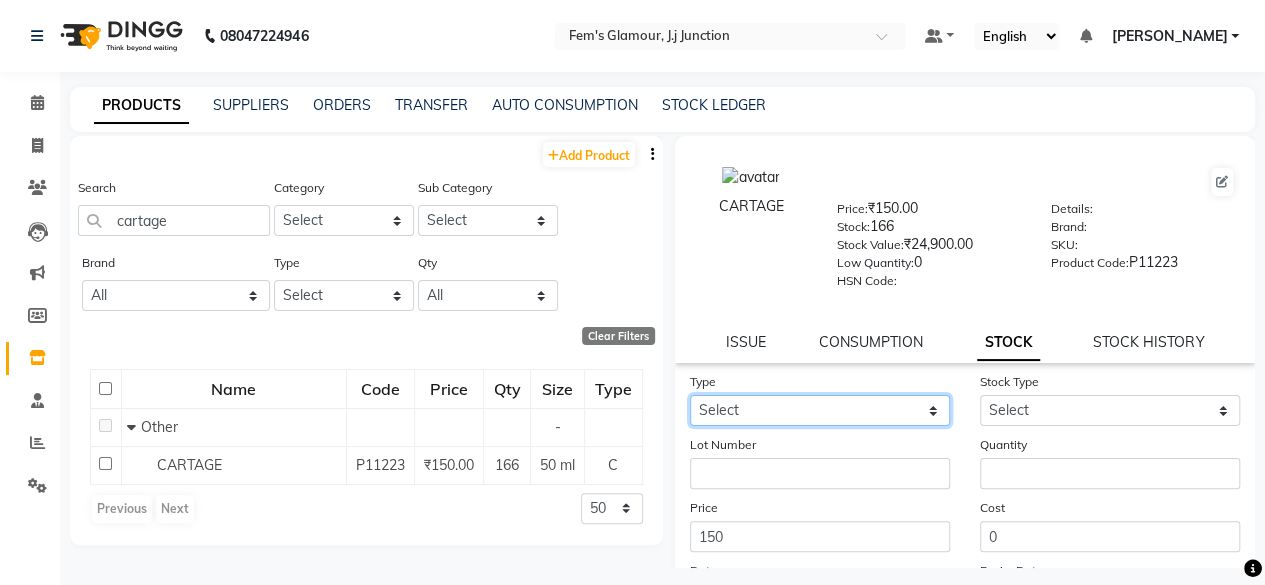 select on "in" 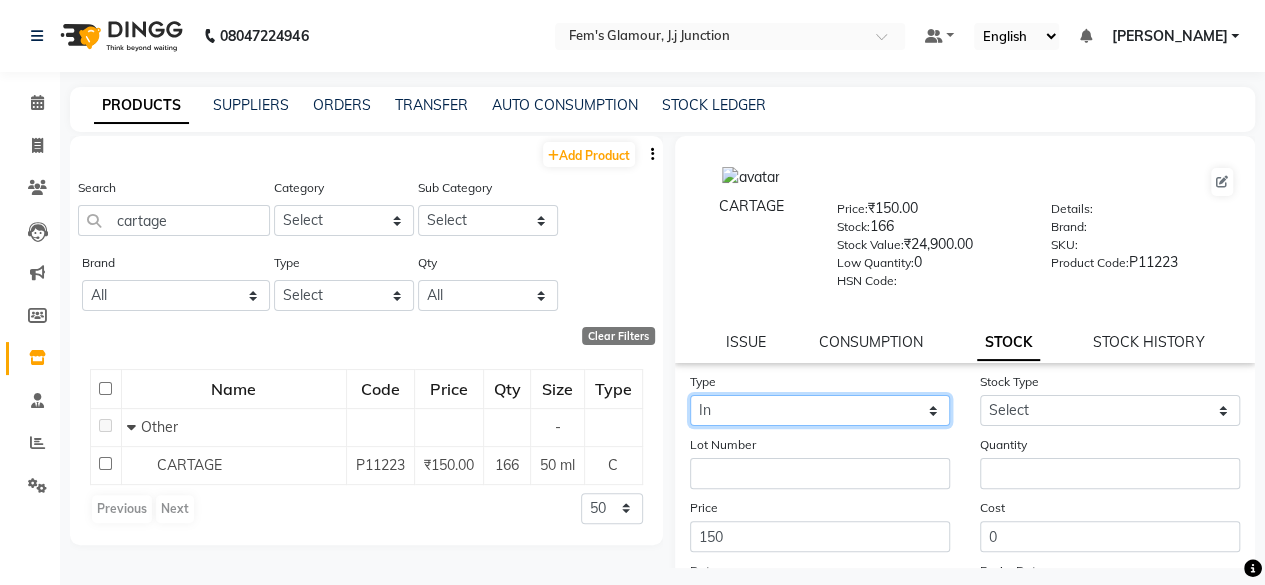 click on "Select In Out" 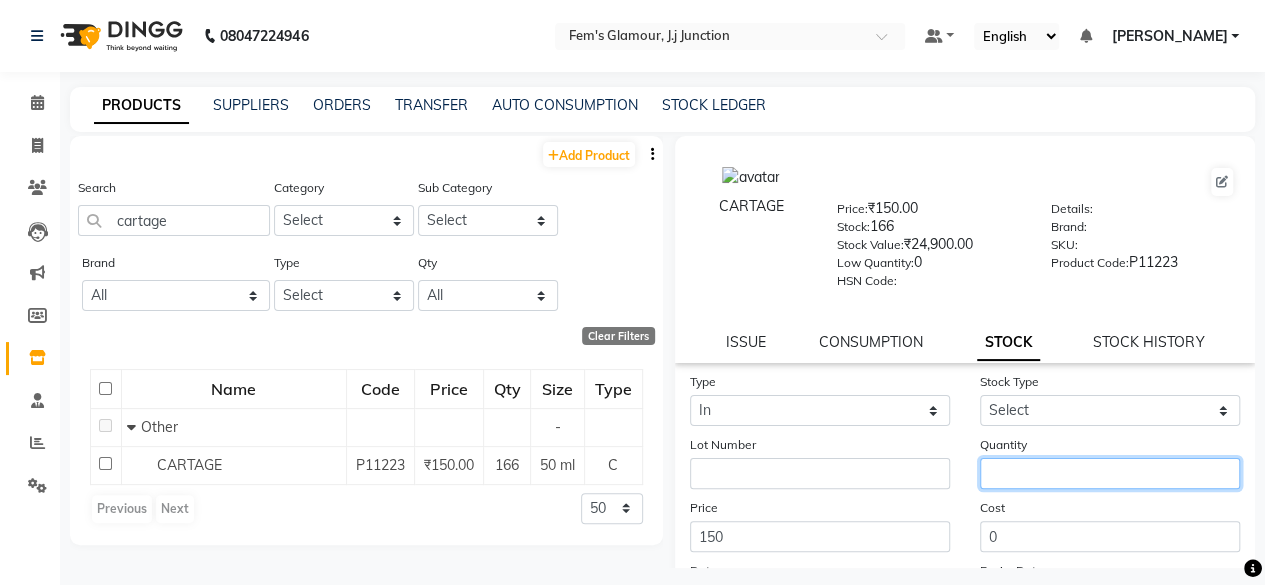 click 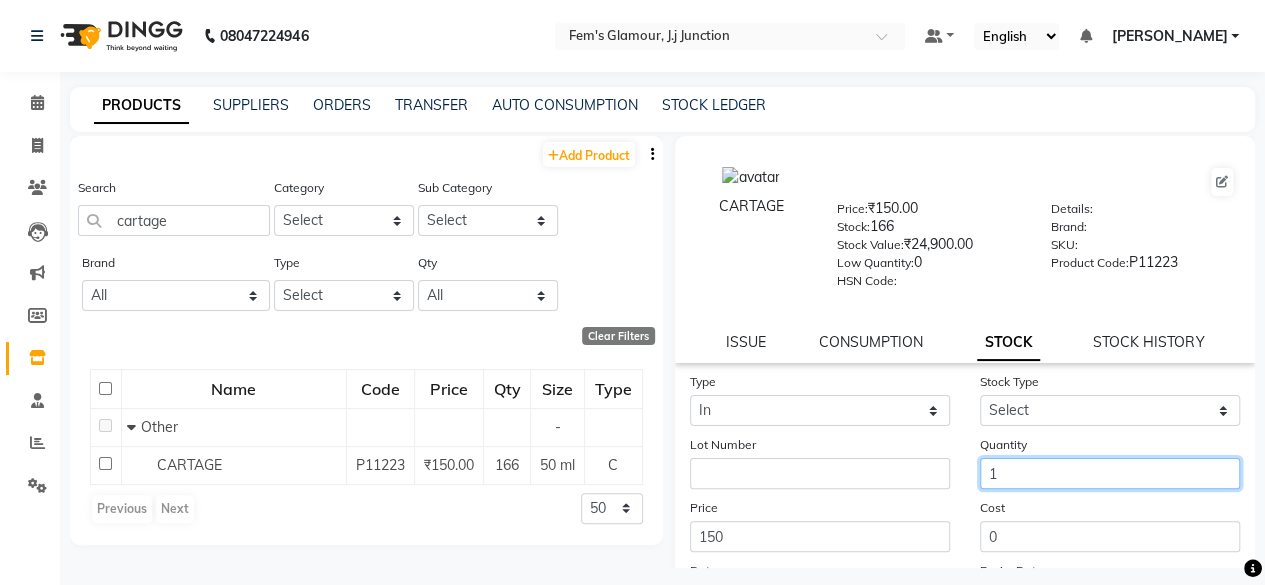 type on "1" 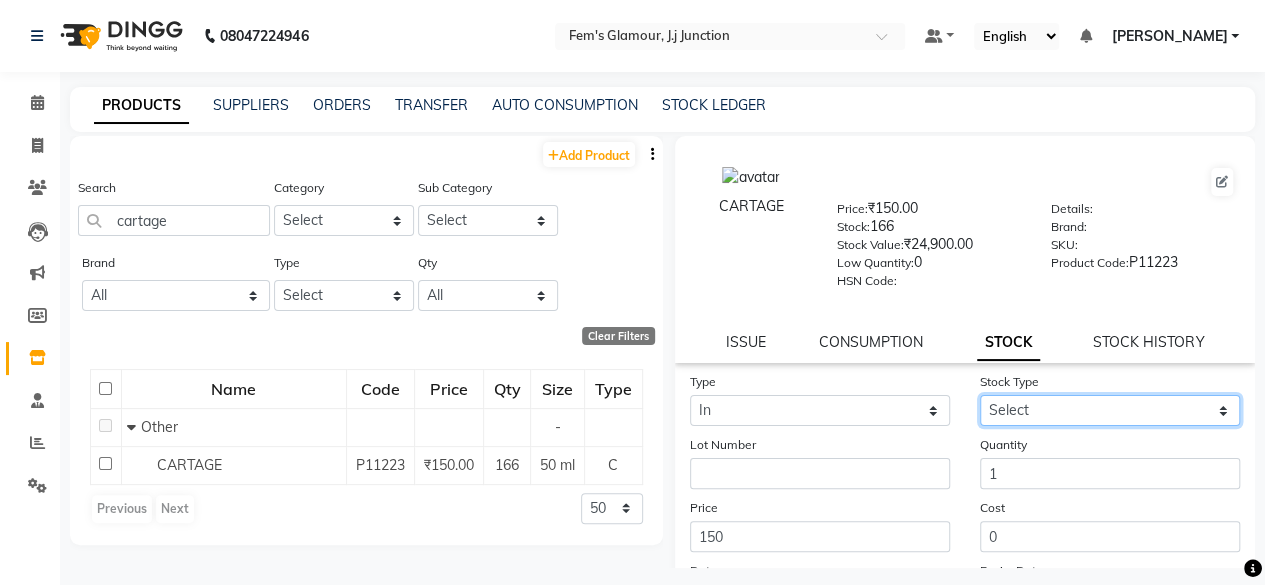 click on "Select New Stock Adjustment Return Other" 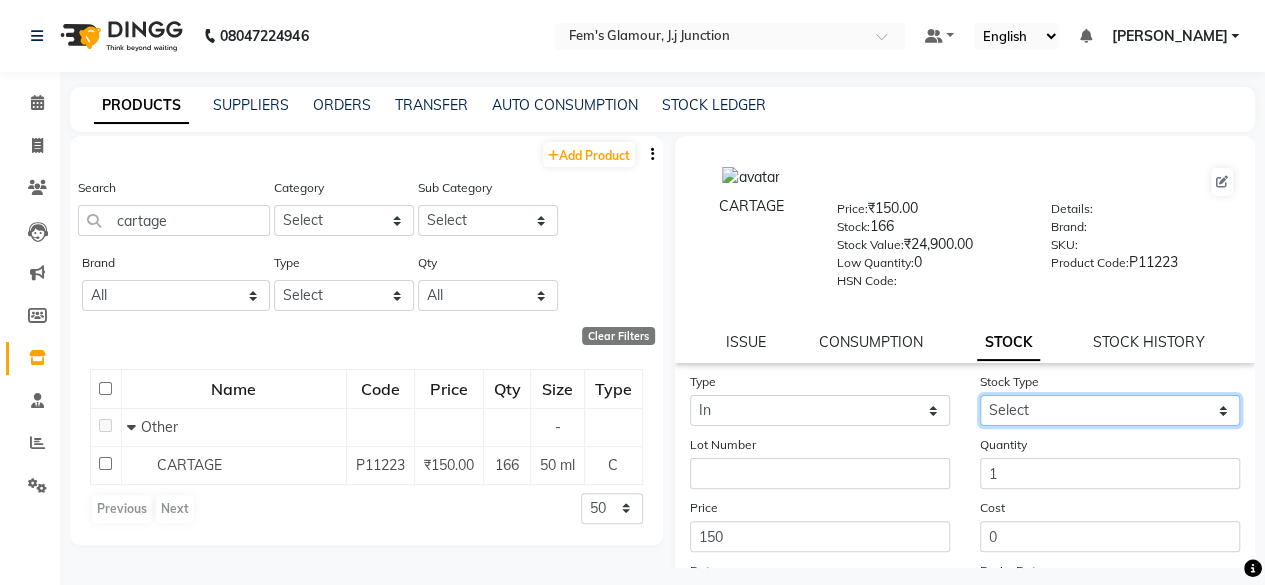 scroll, scrollTop: 102, scrollLeft: 0, axis: vertical 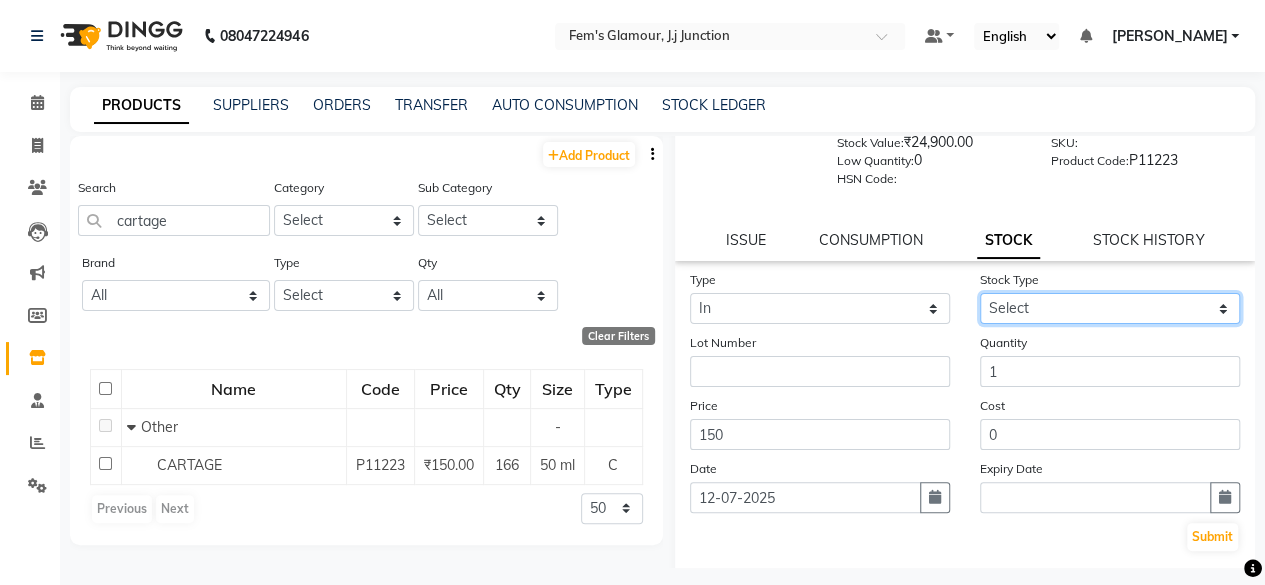 click on "Select New Stock Adjustment Return Other" 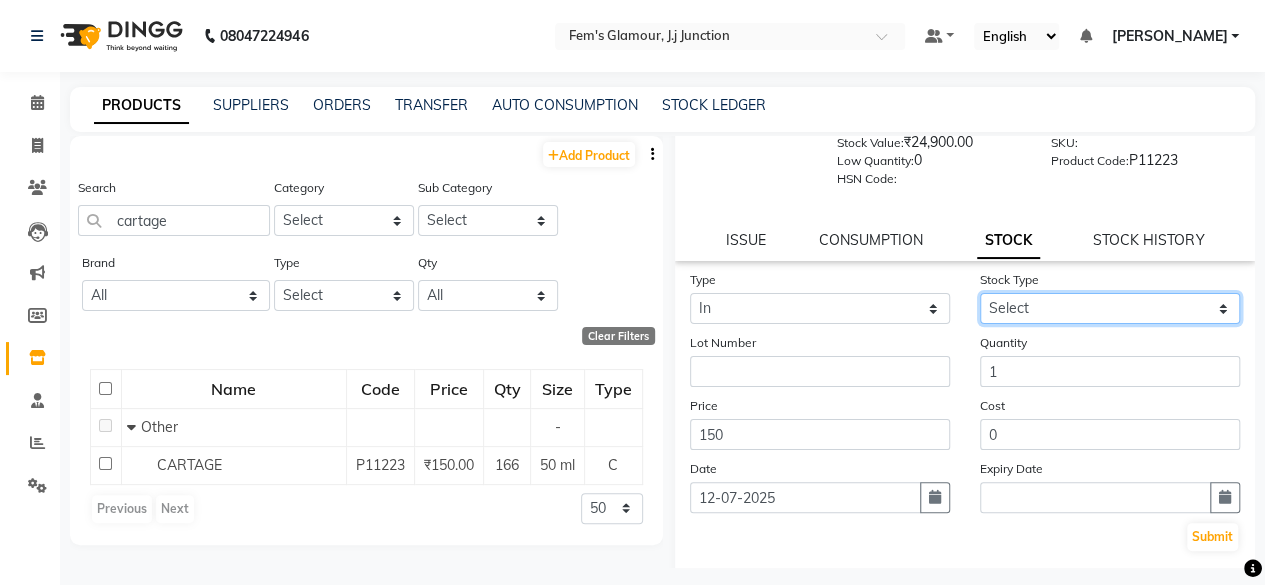 select on "adjustment" 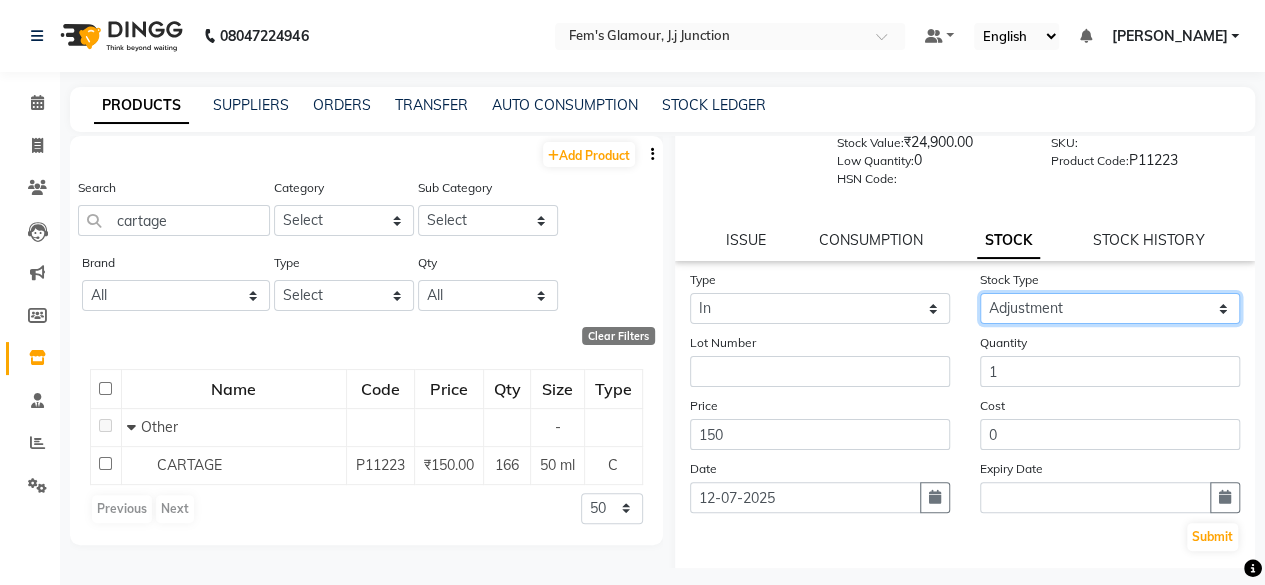 click on "Select New Stock Adjustment Return Other" 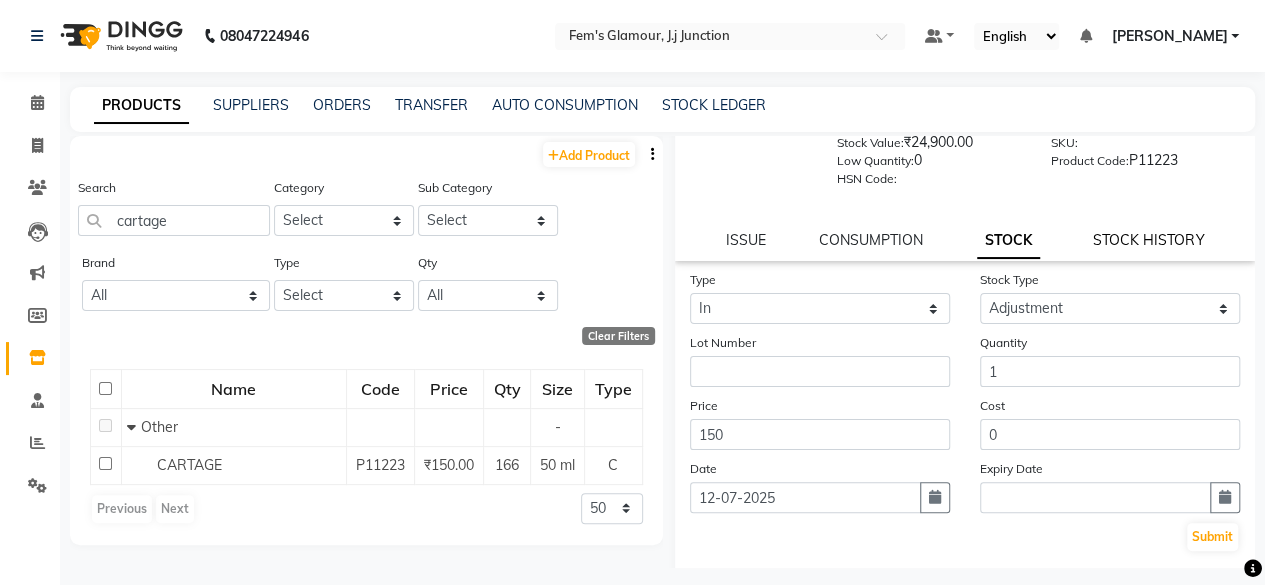 click on "STOCK HISTORY" 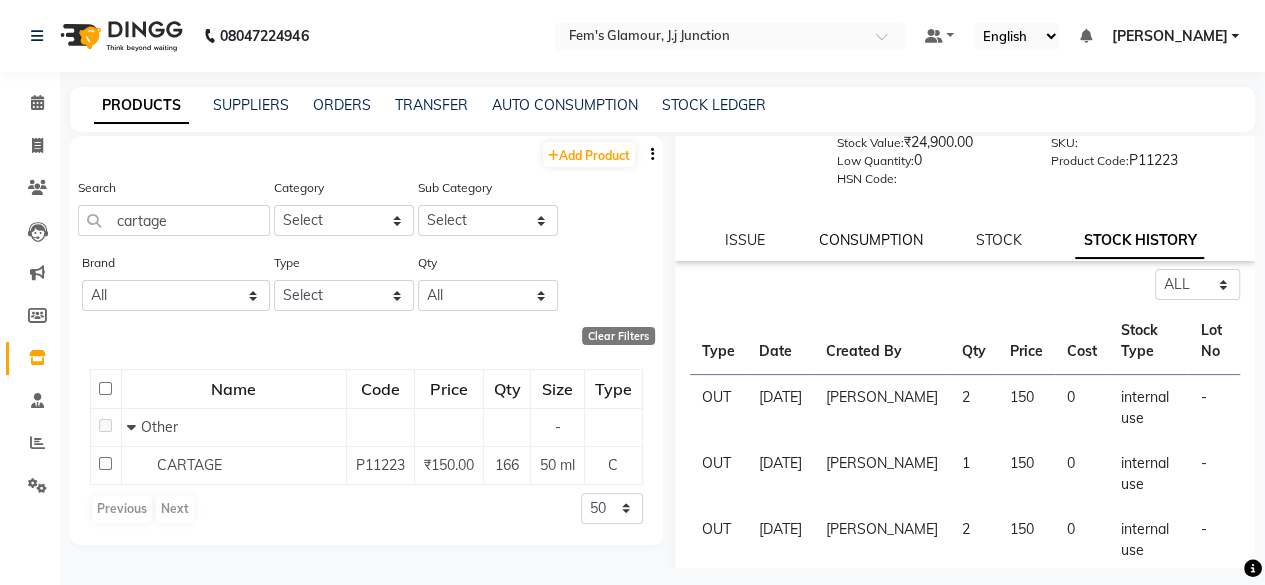 click on "CONSUMPTION" 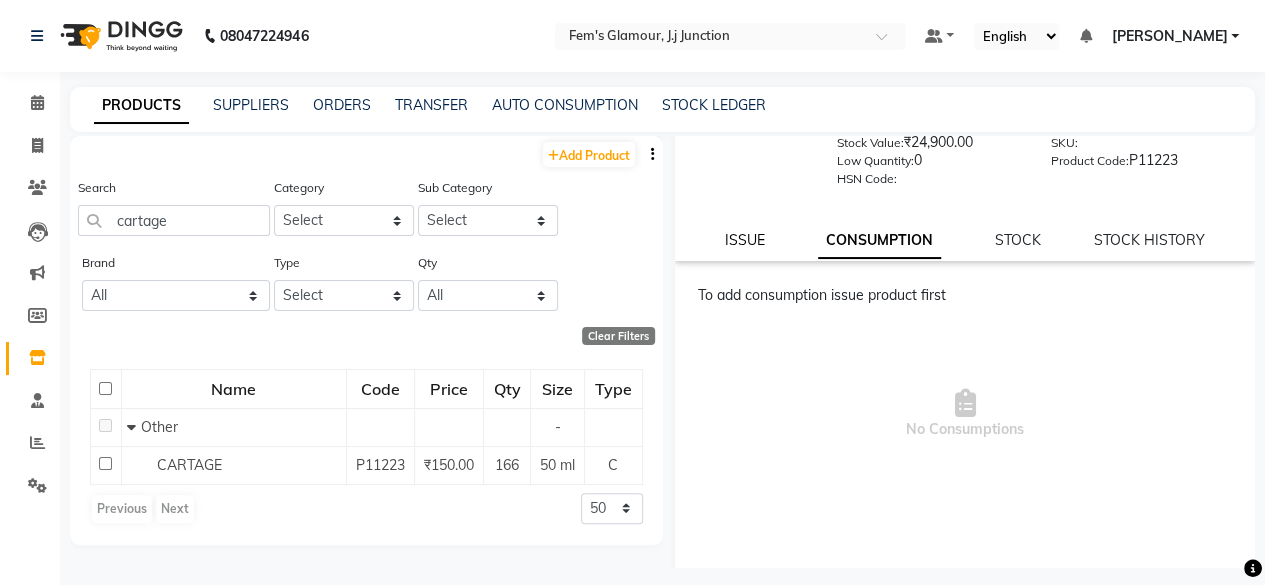 click on "ISSUE" 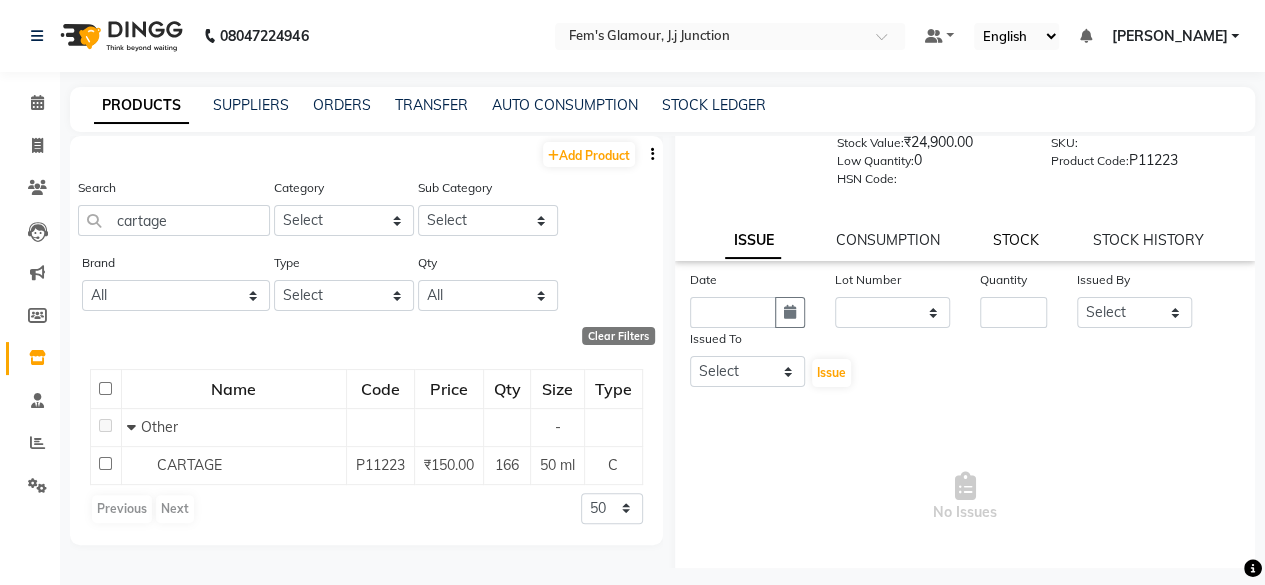 click on "STOCK" 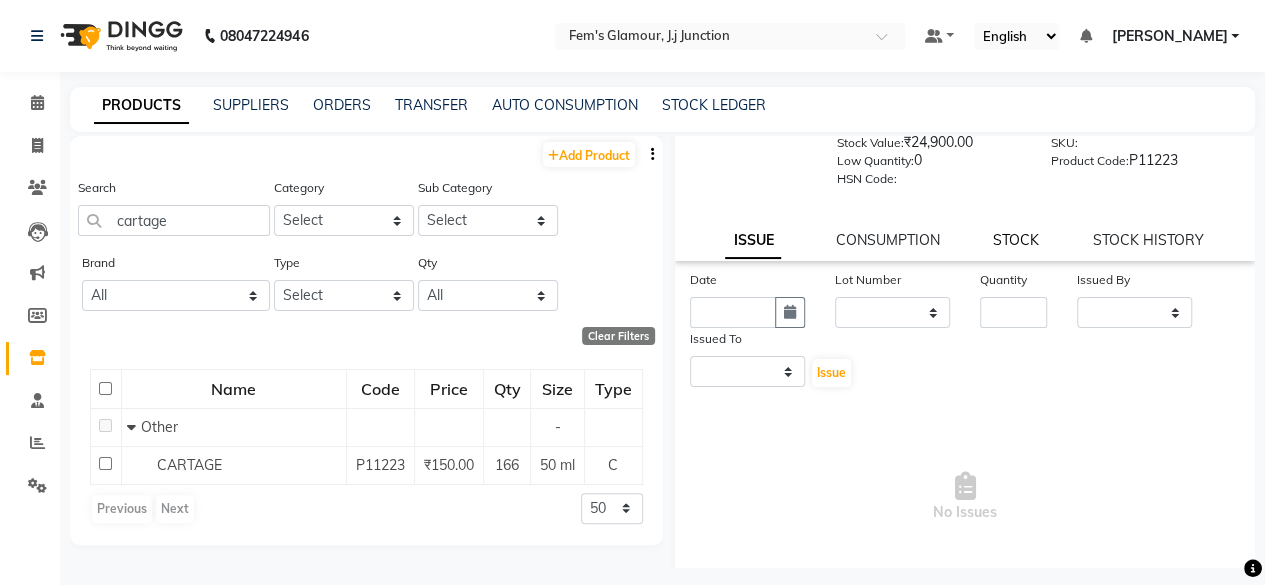 select on "in" 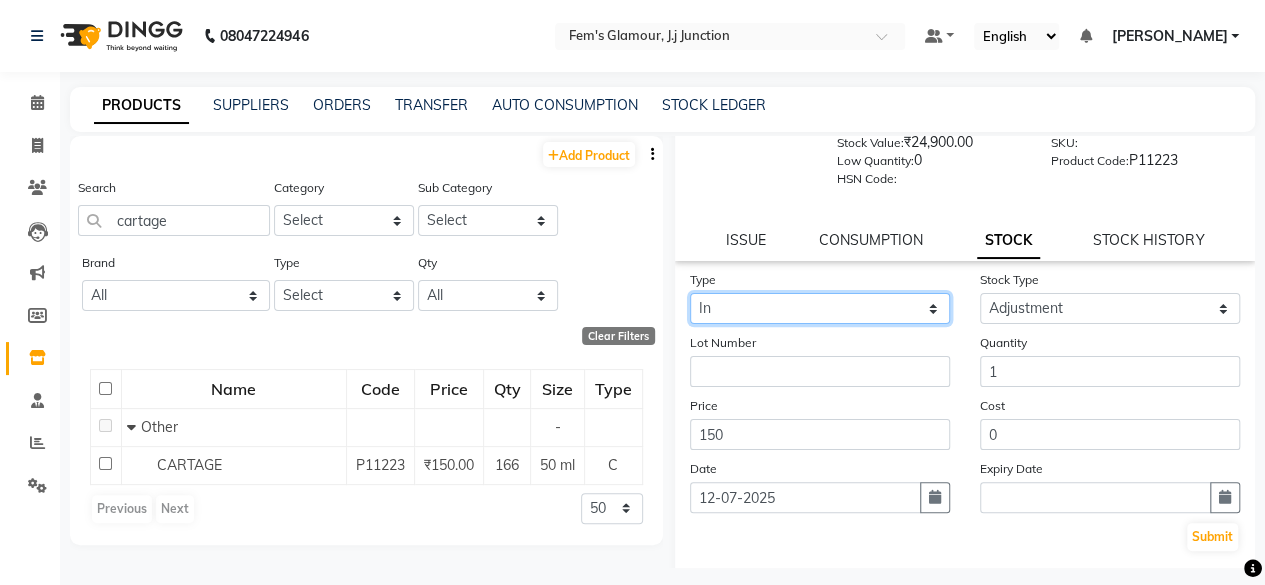 click on "Select In Out" 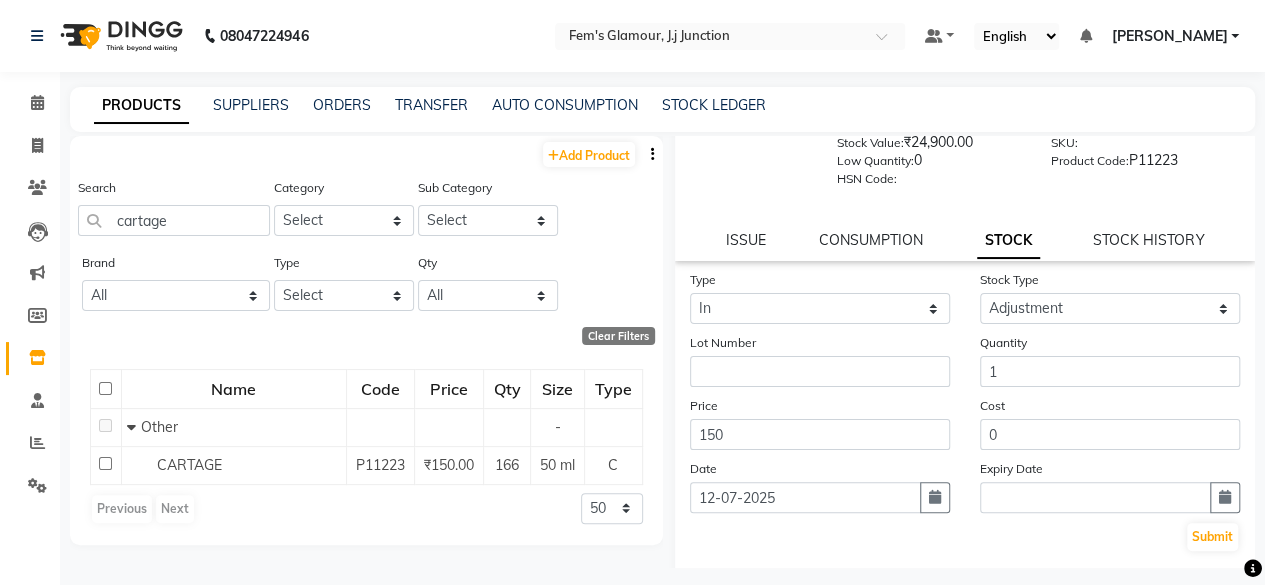 click on "CARTAGE  Price:   ₹150.00  Stock:   166  Stock Value:   ₹24,900.00  Low Quantity:  0  HSN Code:    Details:     Brand:     SKU:     Product Code:   P11223  ISSUE CONSUMPTION STOCK STOCK HISTORY Type Select In Out Stock Type Select New Stock Adjustment Return Other Lot Number Quantity 1 Price 150 Cost 0 Date 12-07-2025 Expiry Date  Submit" 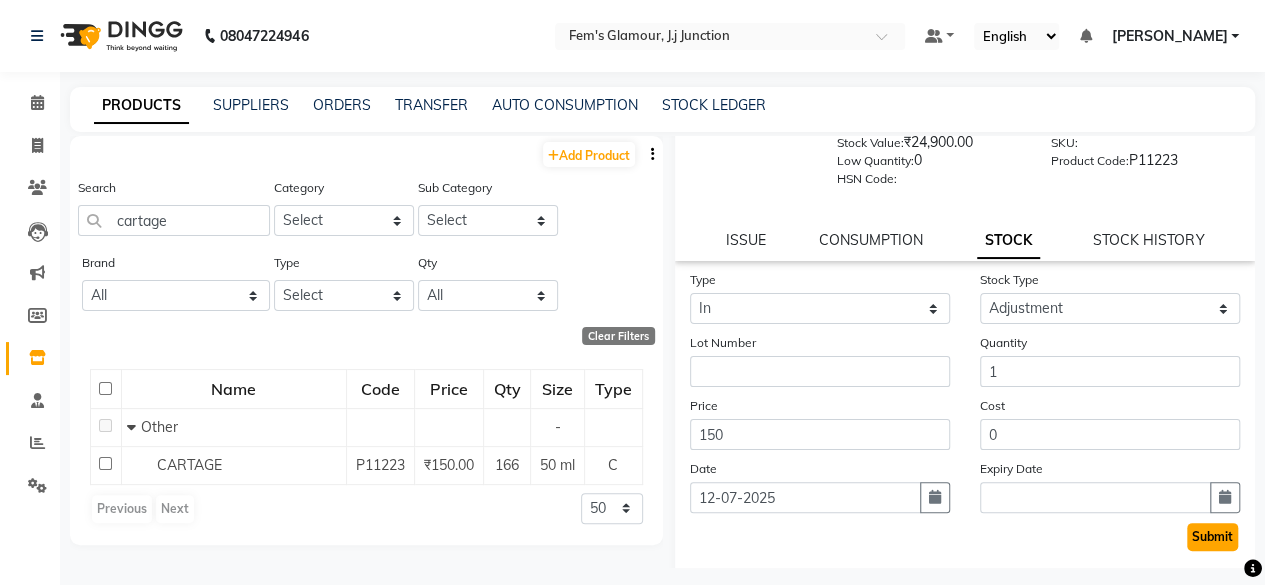 click on "Submit" 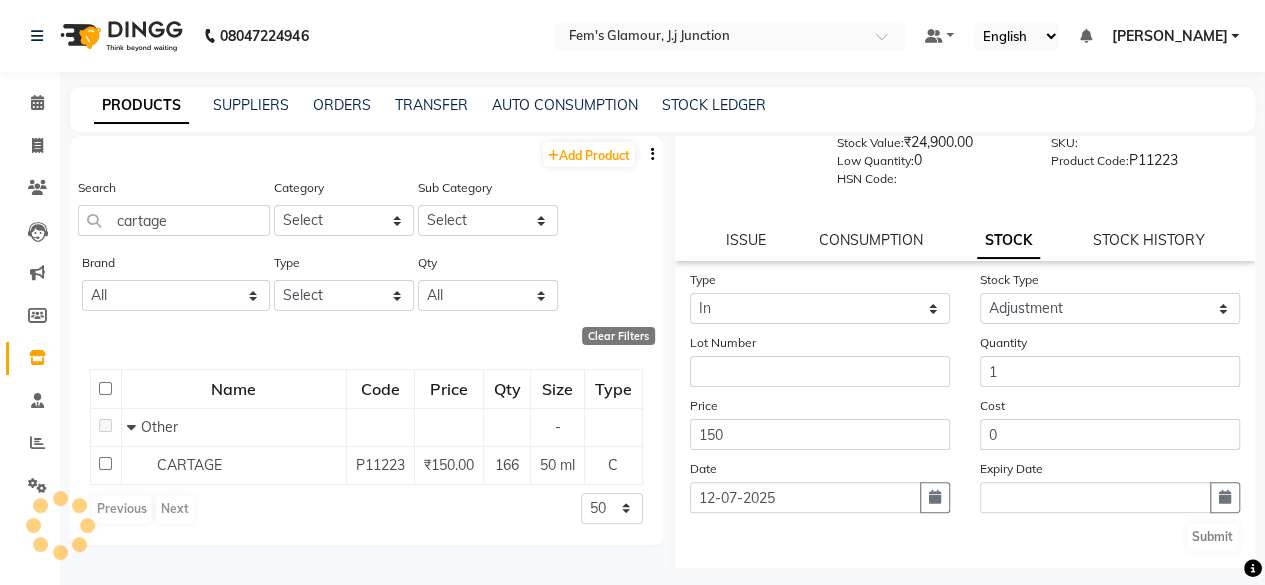 scroll, scrollTop: 0, scrollLeft: 0, axis: both 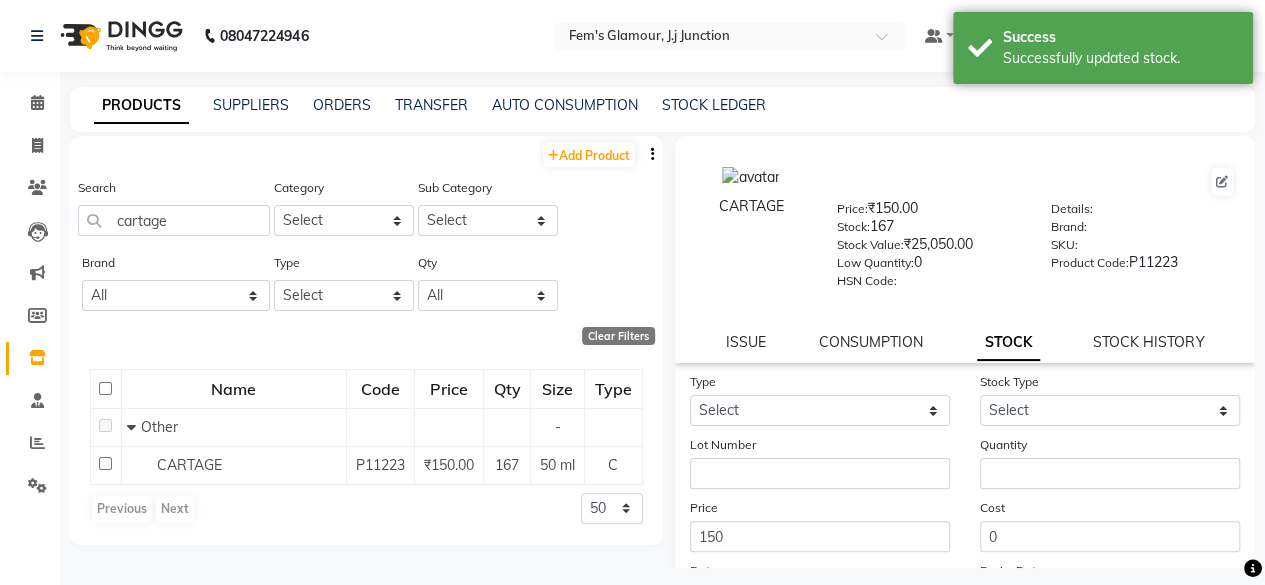 click on "CARTAGE  Price:   ₹150.00  Stock:   167  Stock Value:   ₹25,050.00  Low Quantity:  0  HSN Code:    Details:     Brand:     SKU:     Product Code:   P11223  ISSUE CONSUMPTION STOCK STOCK HISTORY" 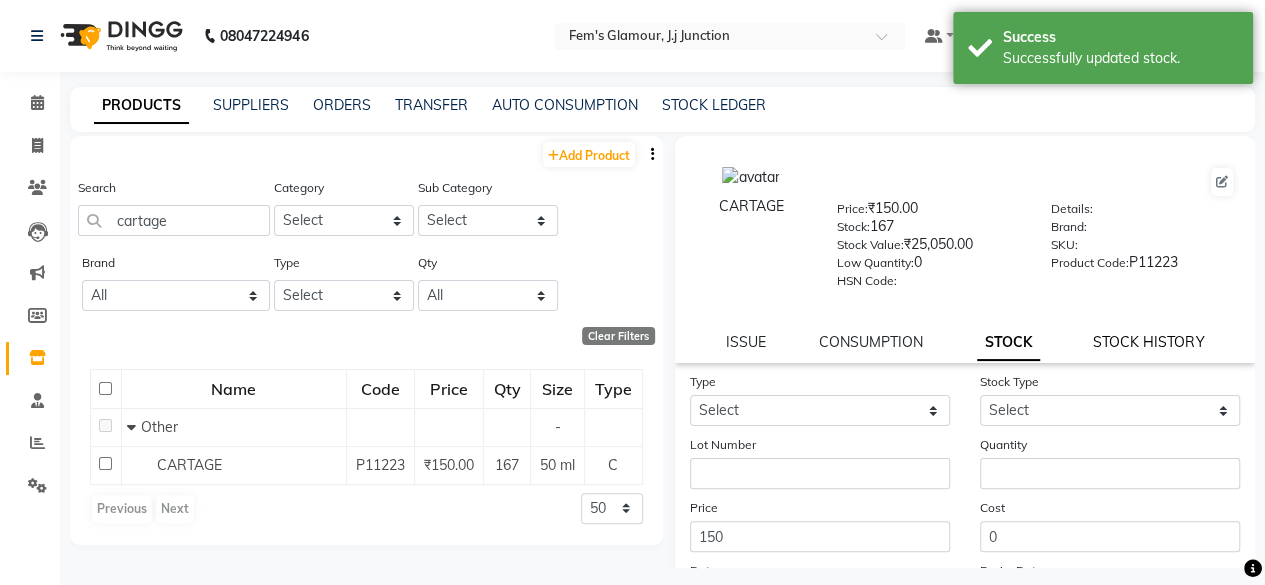 click on "STOCK HISTORY" 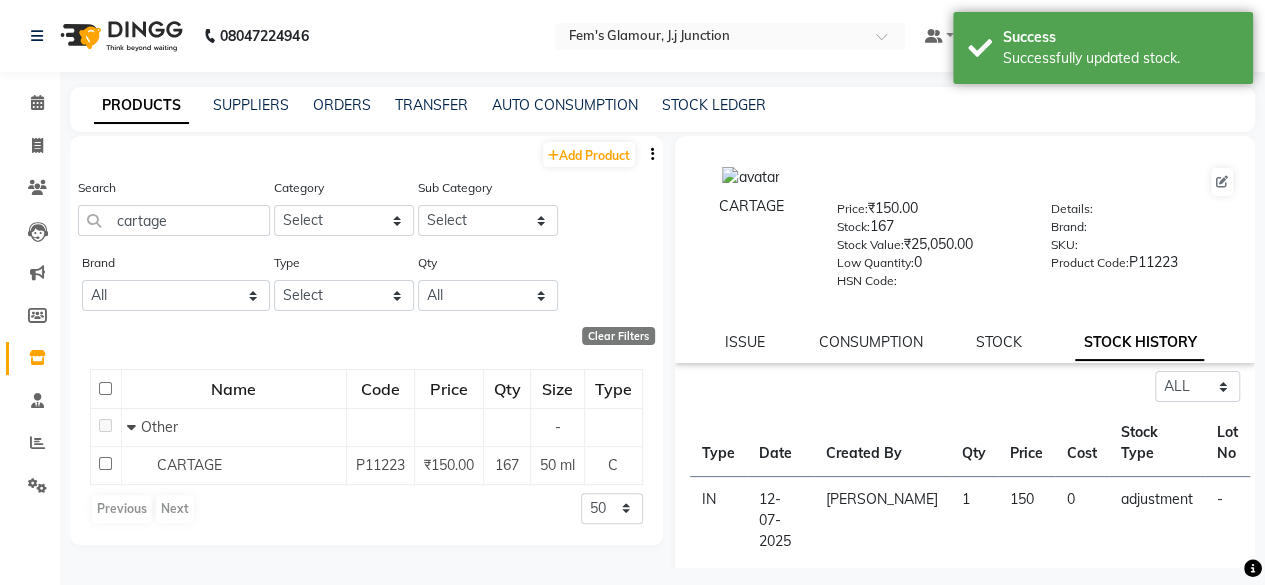 click on "150" 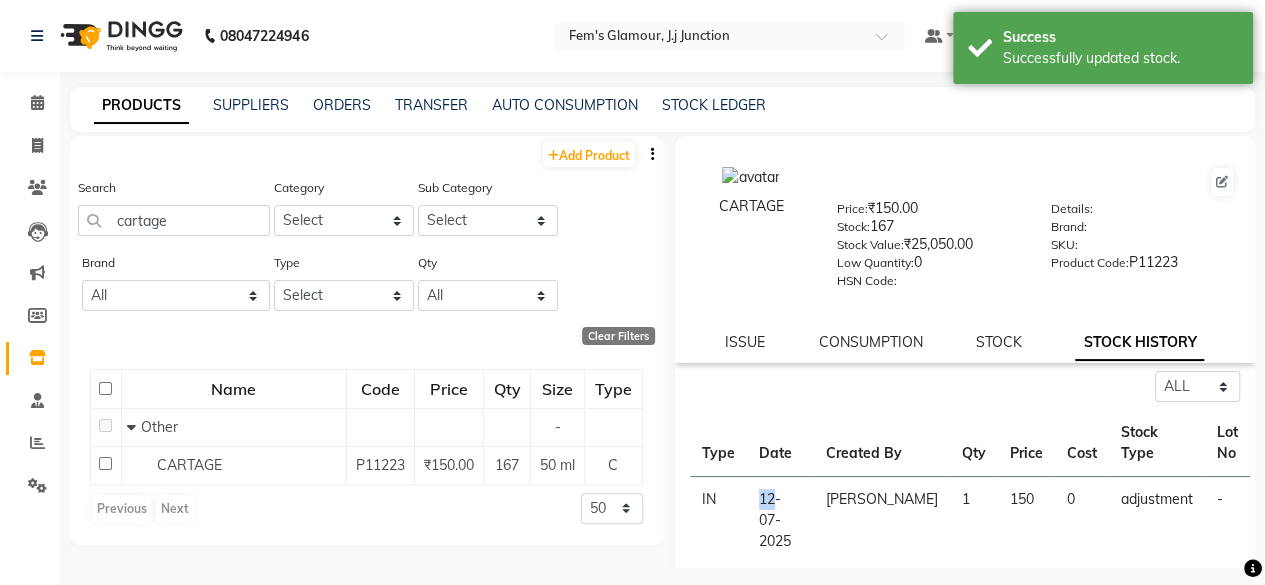 click on "12-07-2025" 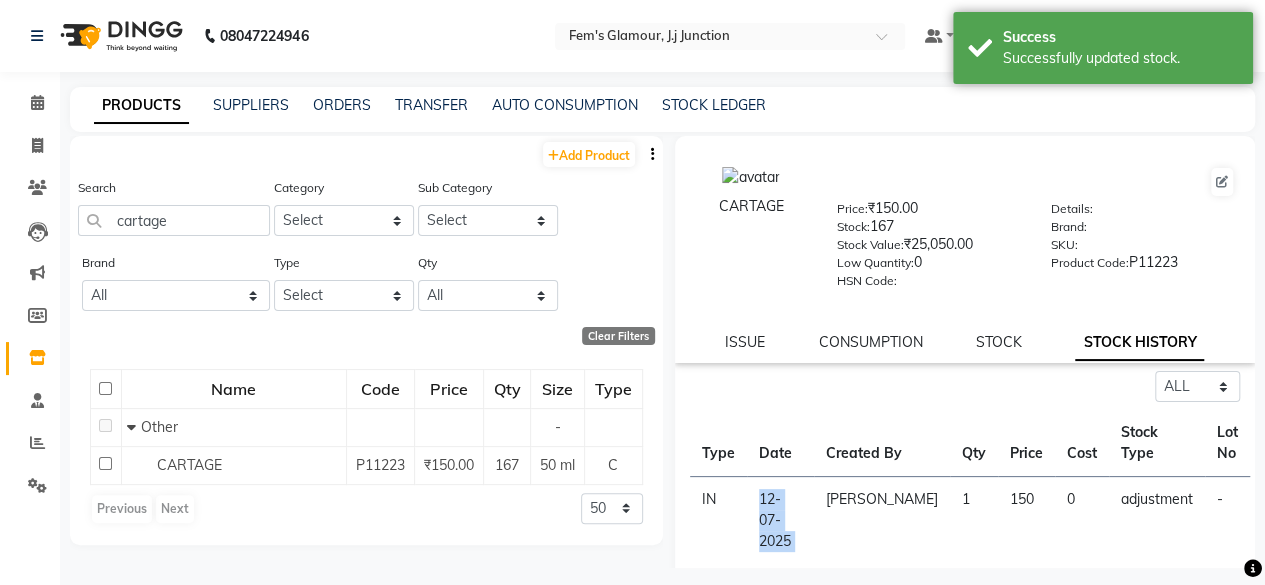 click on "12-07-2025" 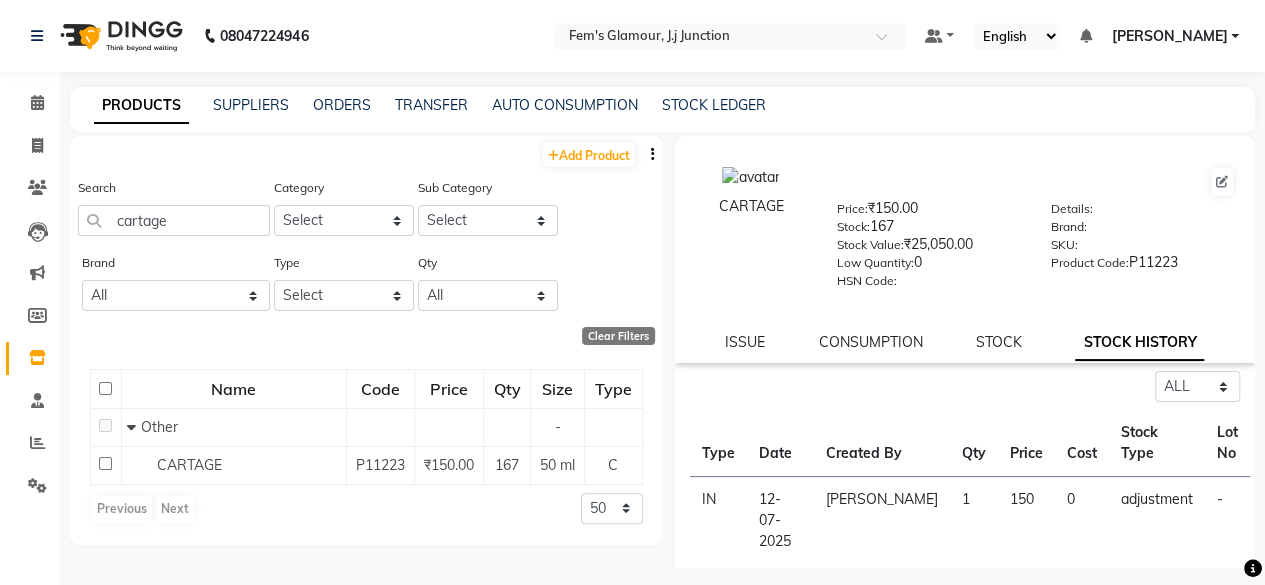 click on "IN" 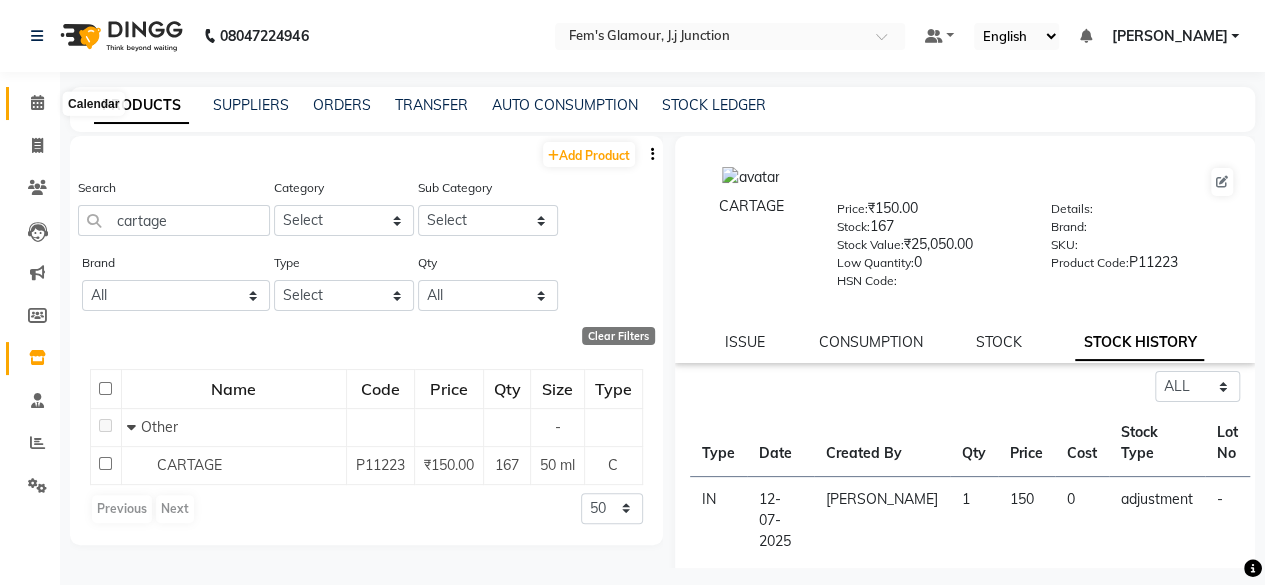 click 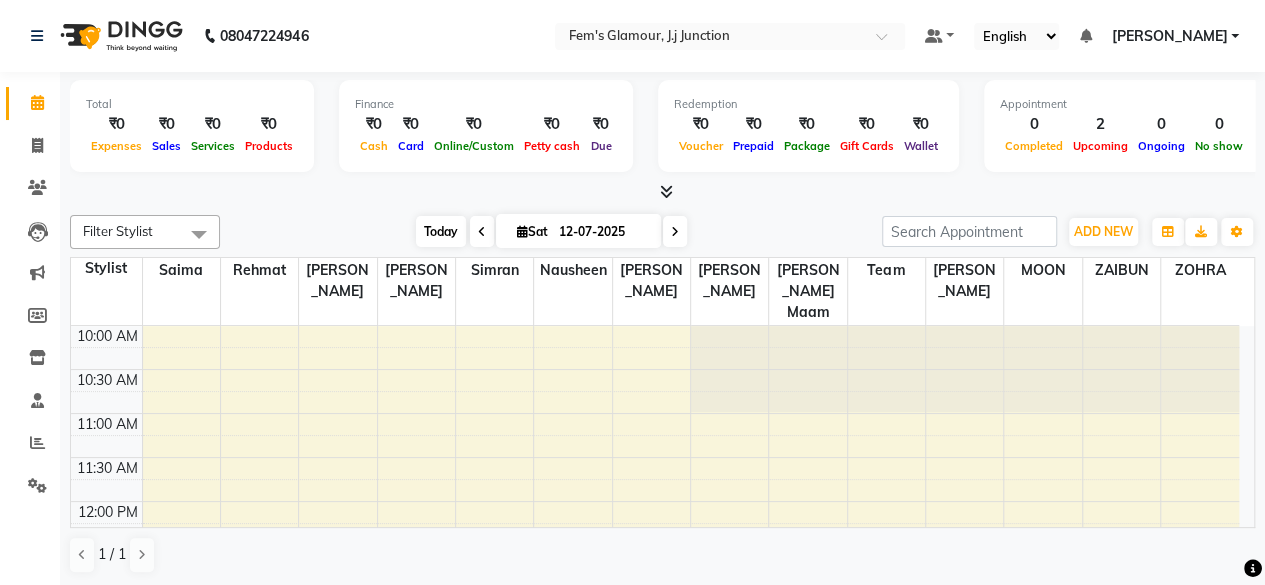 click on "Today" at bounding box center [441, 231] 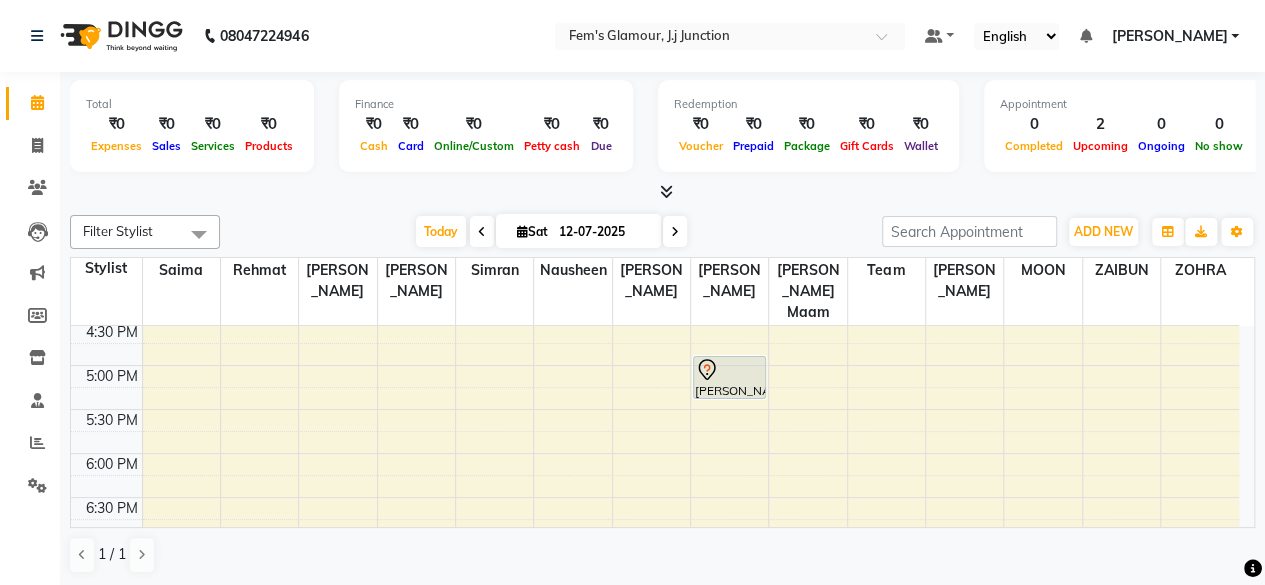 scroll, scrollTop: 590, scrollLeft: 0, axis: vertical 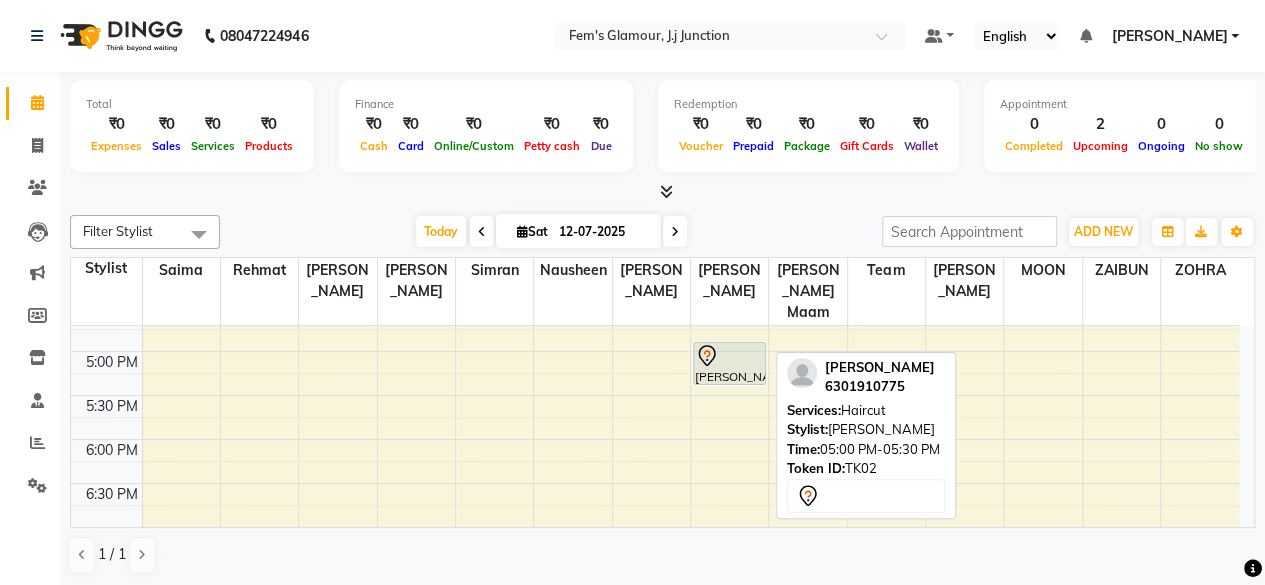 click at bounding box center [729, 356] 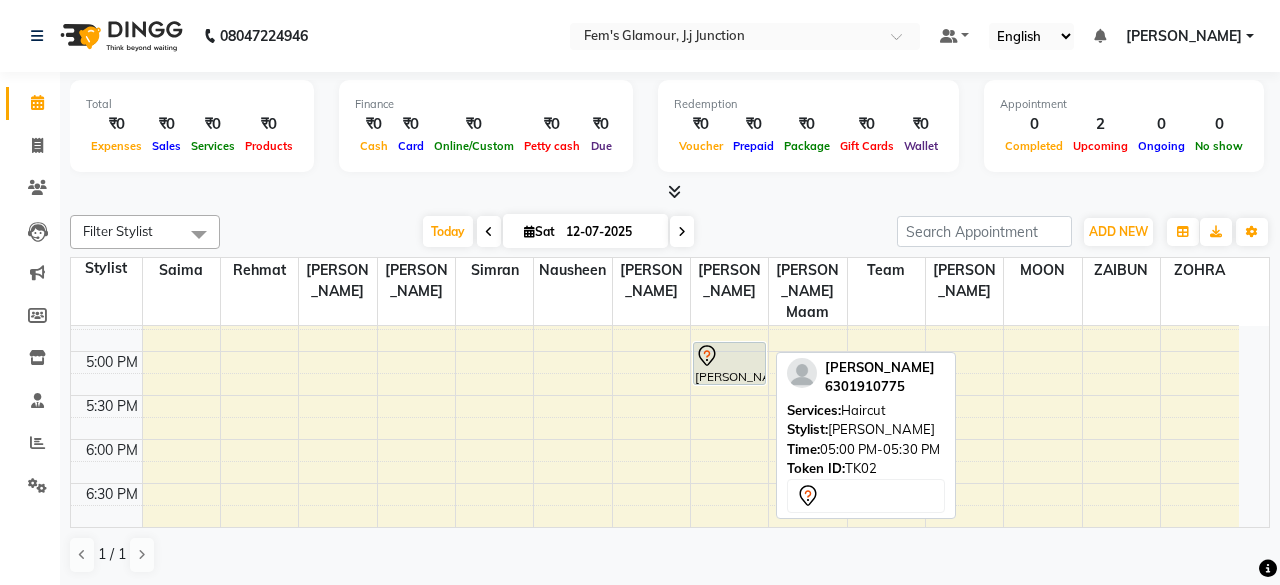 select on "7" 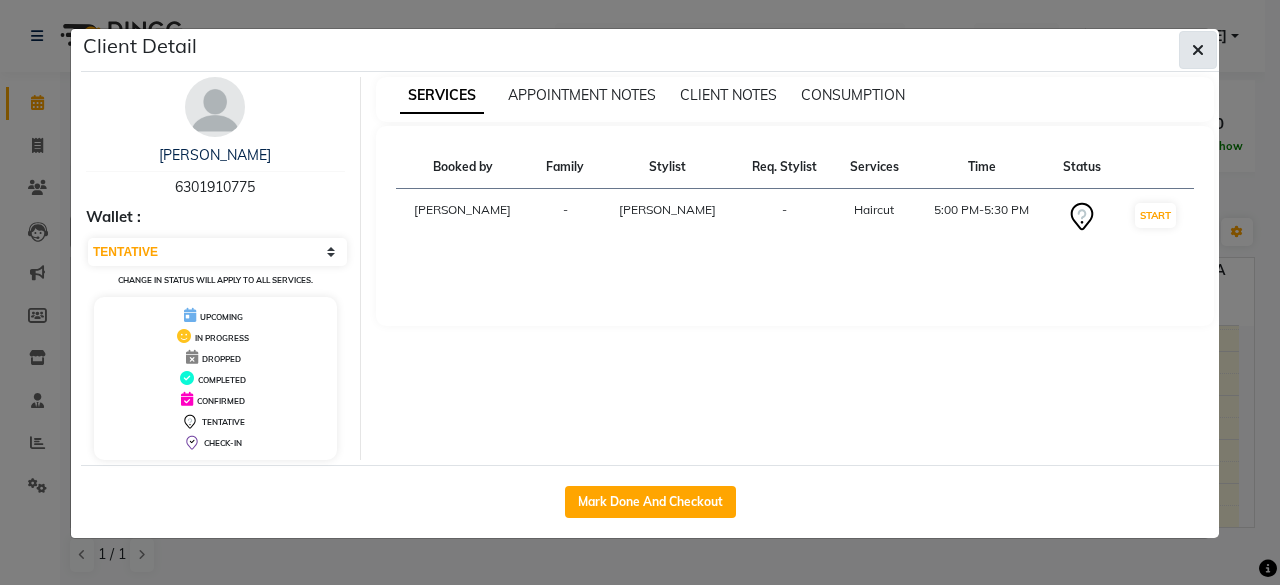 click 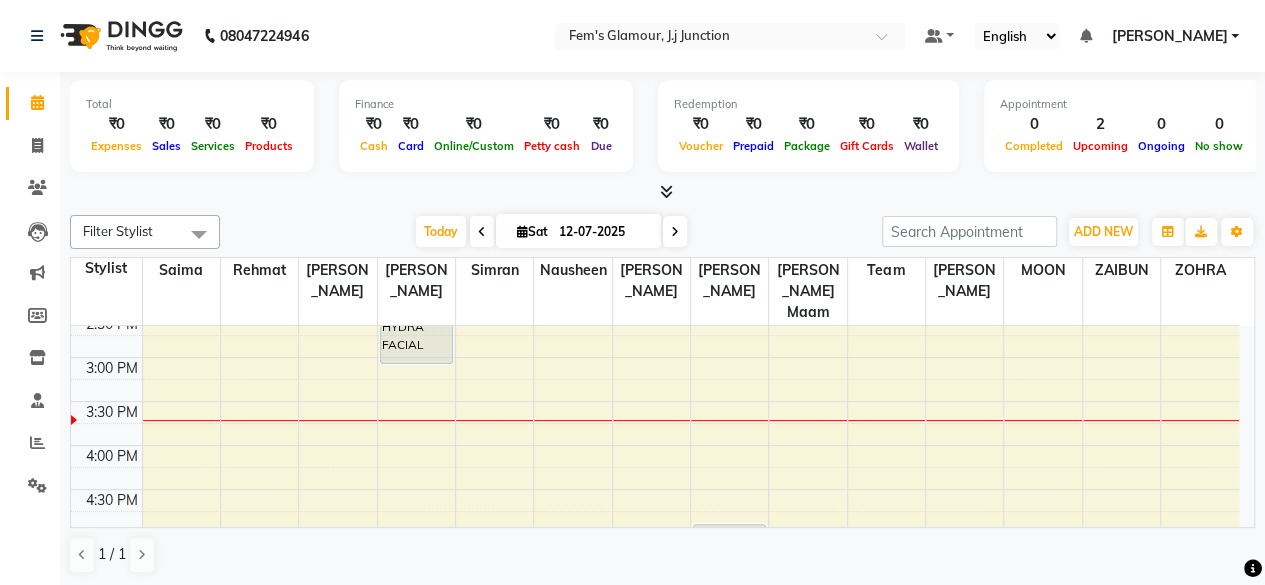 scroll, scrollTop: 364, scrollLeft: 0, axis: vertical 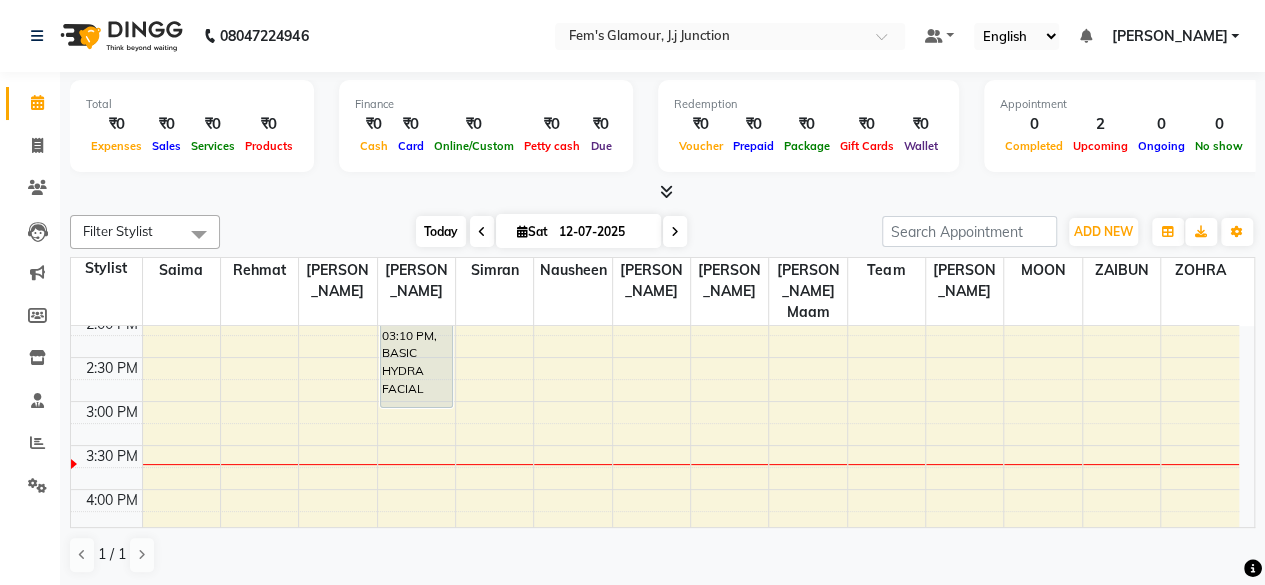 click on "Today" at bounding box center (441, 231) 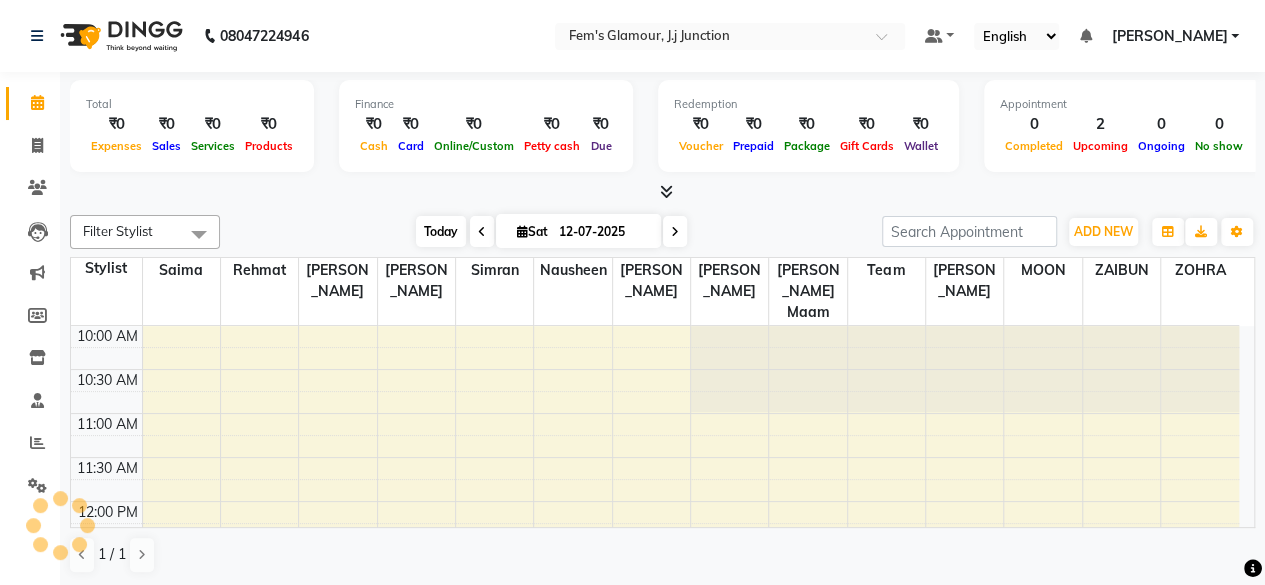 scroll, scrollTop: 435, scrollLeft: 0, axis: vertical 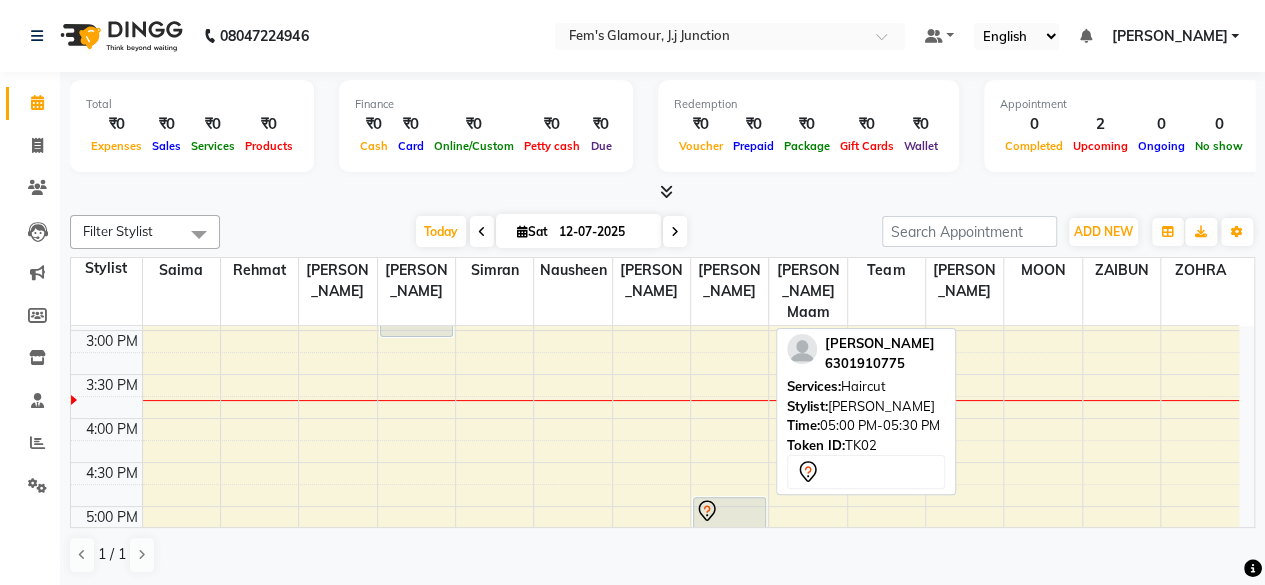 click at bounding box center (729, 511) 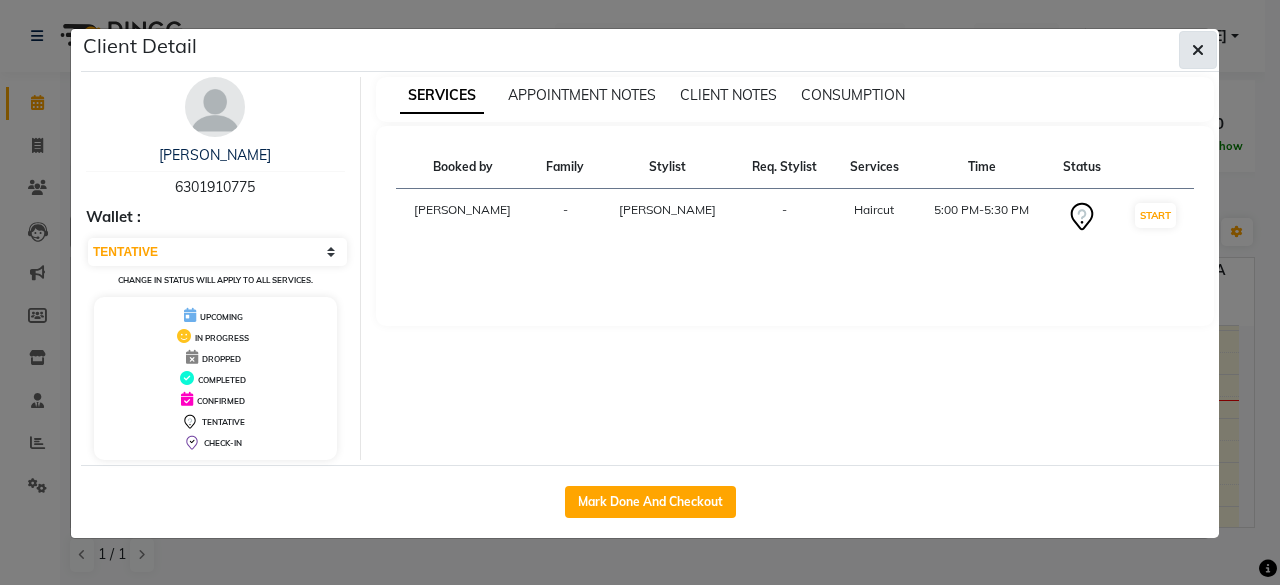 click 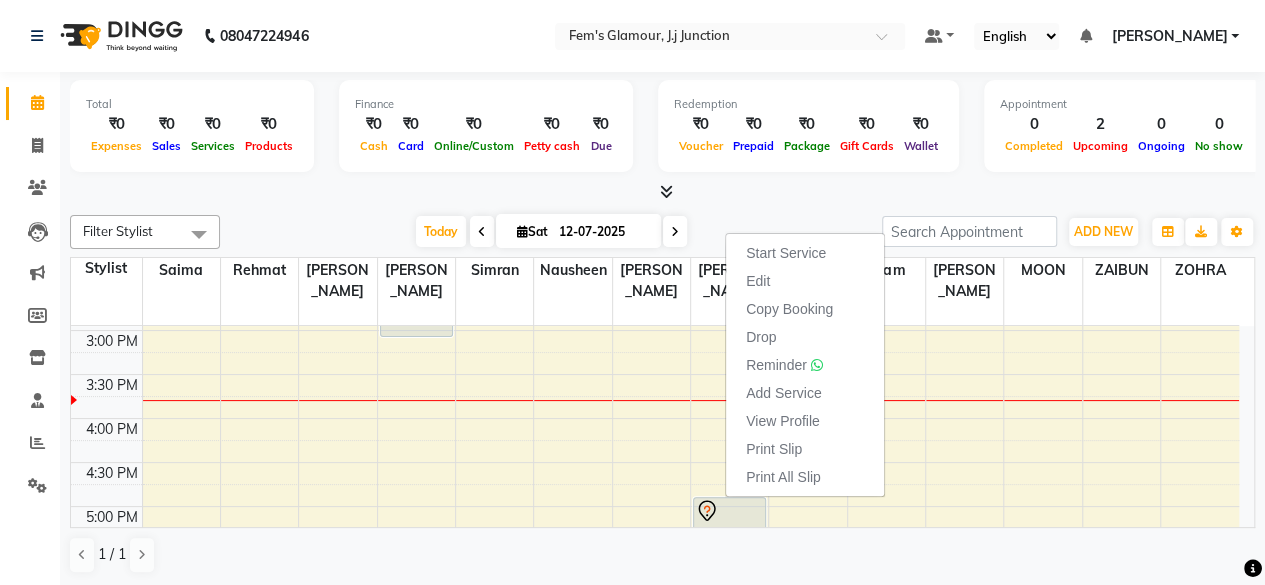 click on "Filter Stylist Select All fatima maam Imran Qureshi Lara Meraj maam MOON Nagma Nasreen Nausheen Rehmat Saima Simran Team ZAIBUN ZOHRA Today  Sat 12-07-2025 Toggle Dropdown Add Appointment Add Invoice Add Expense Add Attendance Add Client Add Transaction Toggle Dropdown Add Appointment Add Invoice Add Expense Add Attendance Add Client ADD NEW Toggle Dropdown Add Appointment Add Invoice Add Expense Add Attendance Add Client Add Transaction Filter Stylist Select All fatima maam Imran Qureshi Lara Meraj maam MOON Nagma Nasreen Nausheen Rehmat Saima Simran Team ZAIBUN ZOHRA Group By  Staff View   Room View  View as Vertical  Vertical - Week View  Horizontal  Horizontal - Week View  List  Toggle Dropdown Calendar Settings Manage Tags   Arrange Stylists   Reset Stylists  Full Screen Appointment Form Zoom 100% Staff/Room Display Count 14 Stylist Saima Rehmat Nagma Nasreen Simran Nausheen Lara fatima maam Meraj maam Team Imran Qureshi MOON ZAIBUN ZOHRA 10:00 AM 10:30 AM 11:00 AM 11:30 AM 12:00 PM 12:30 PM 1:00 PM" 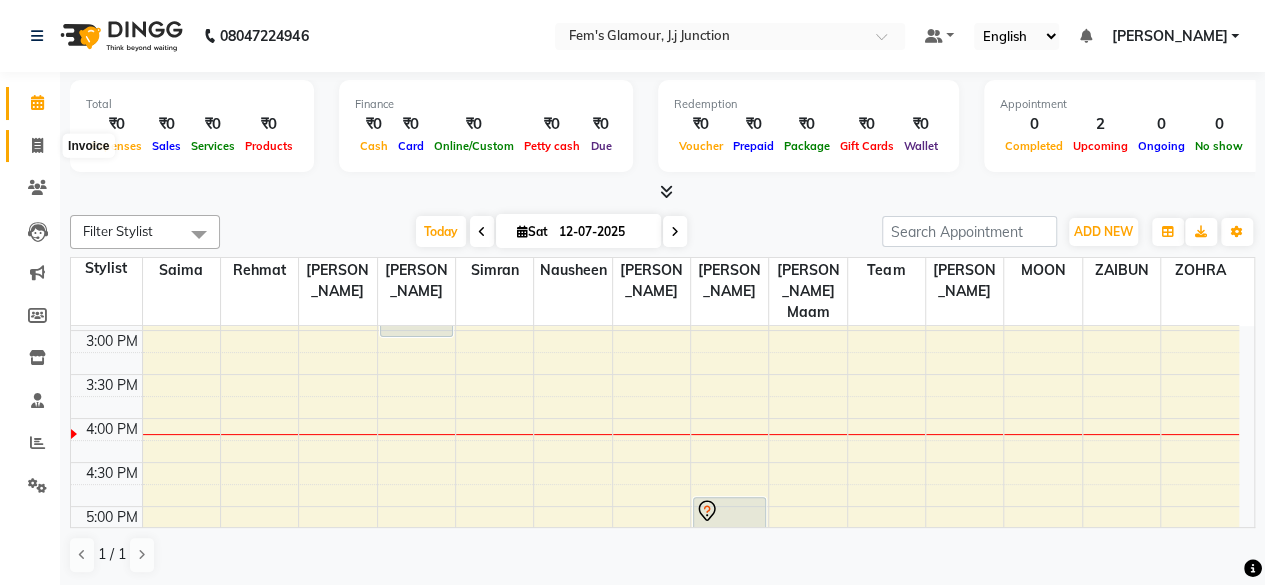 click 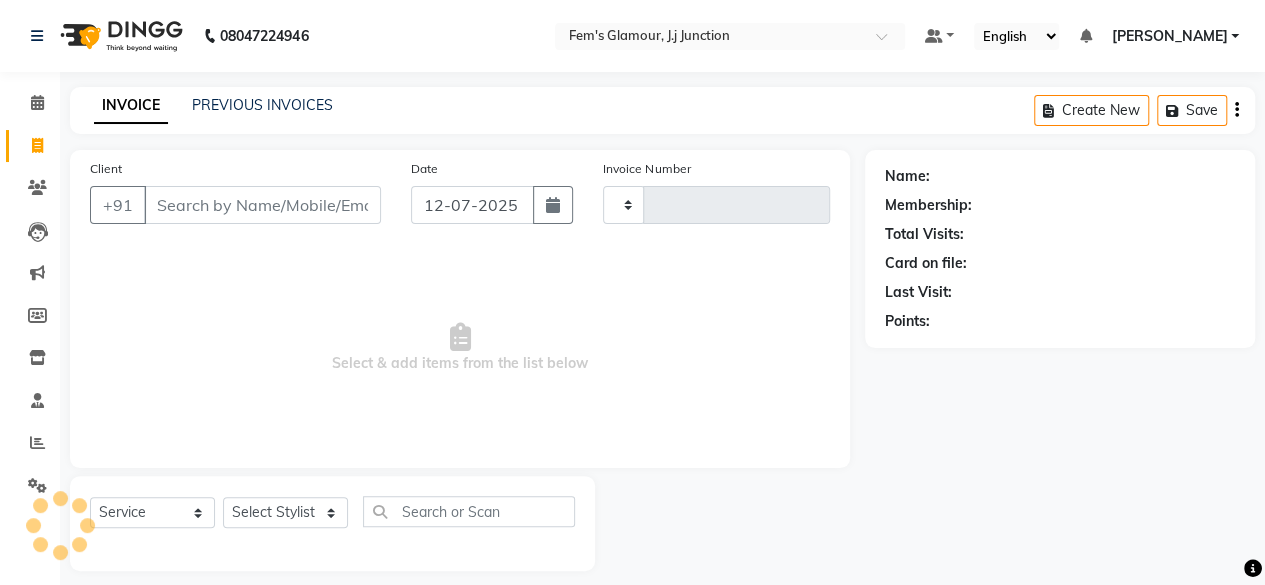 type on "1259" 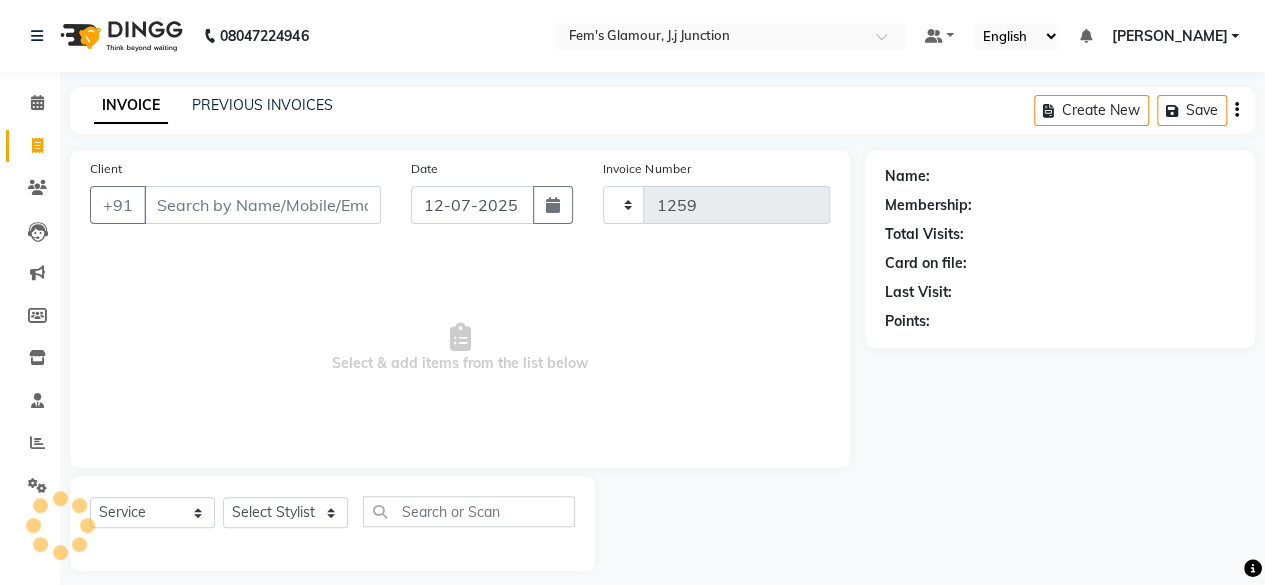 select on "4132" 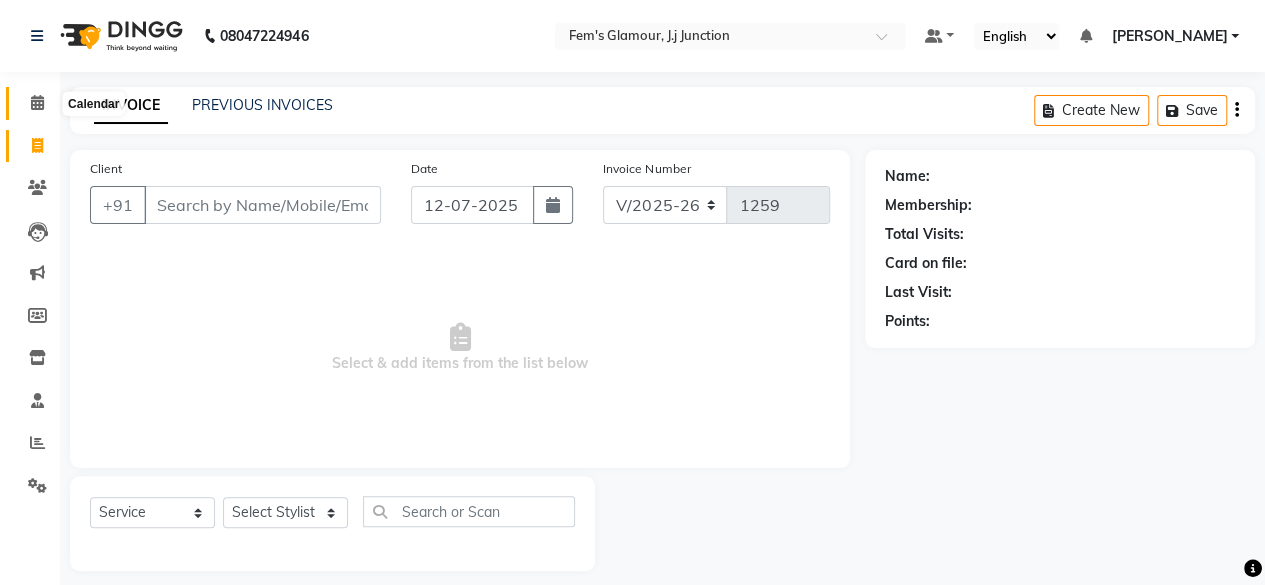 click 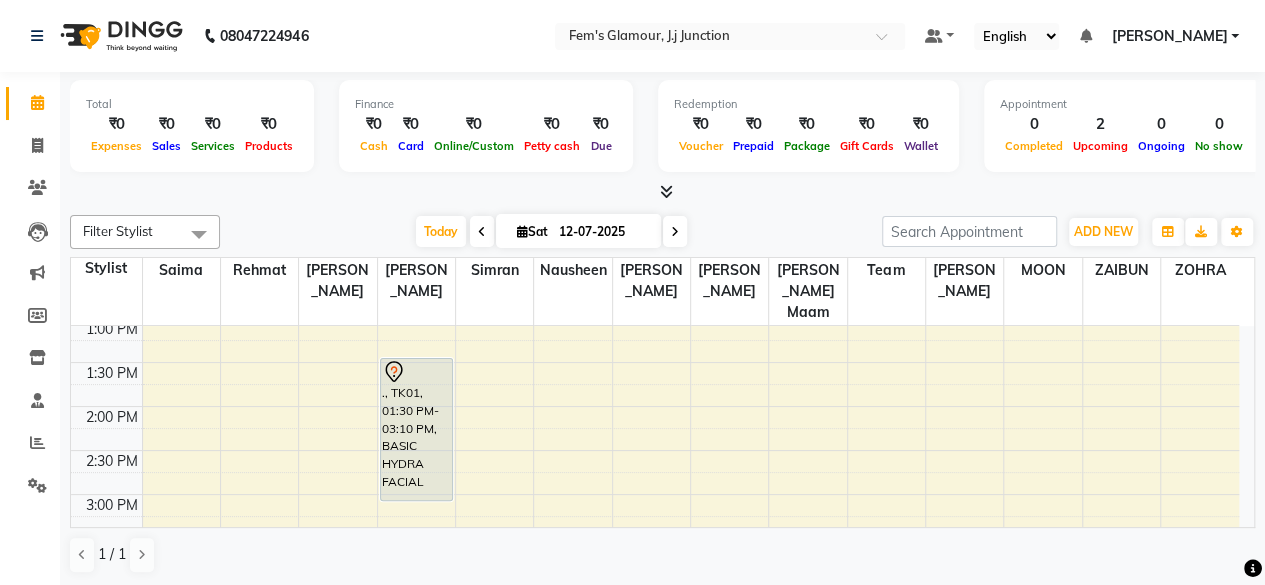scroll, scrollTop: 282, scrollLeft: 0, axis: vertical 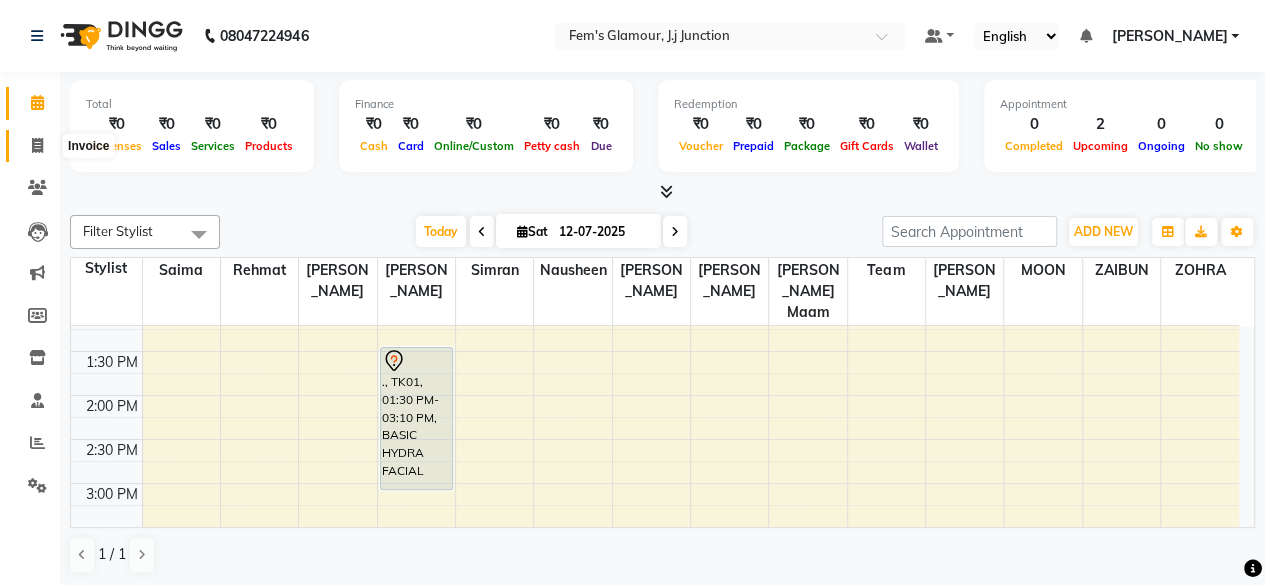 click 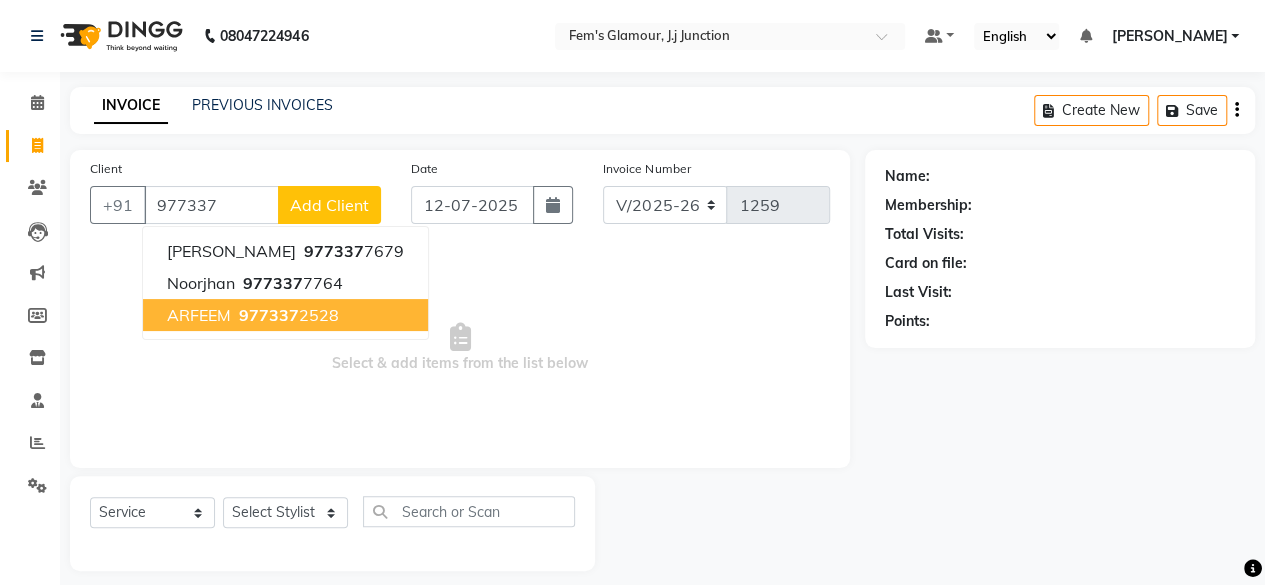 click on "977337 2528" at bounding box center (287, 315) 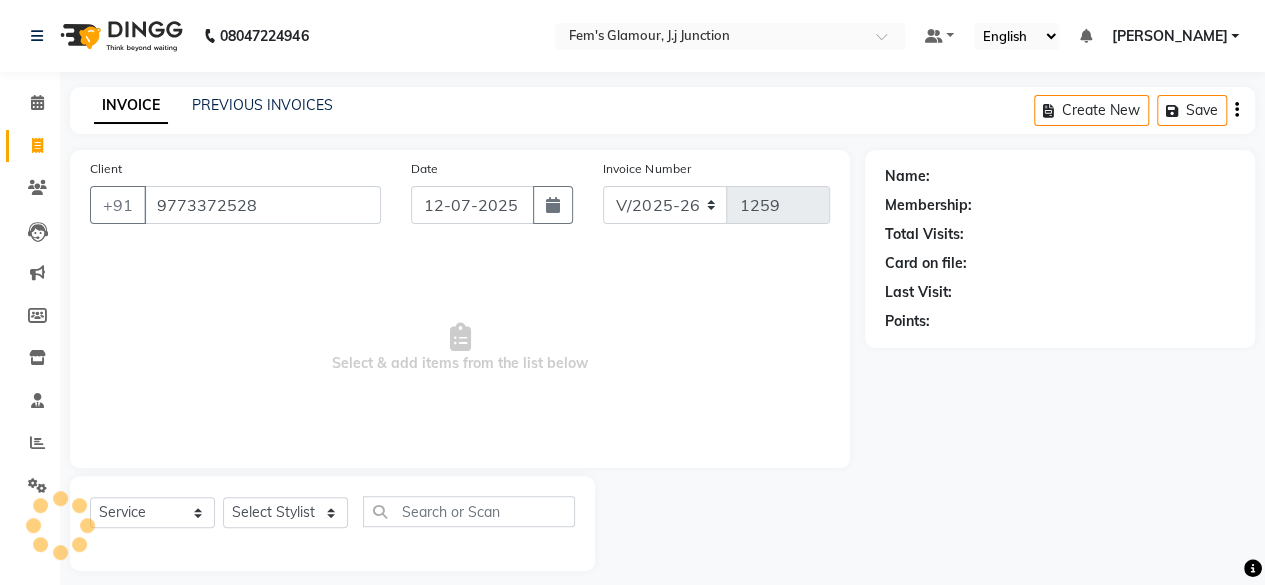 type on "9773372528" 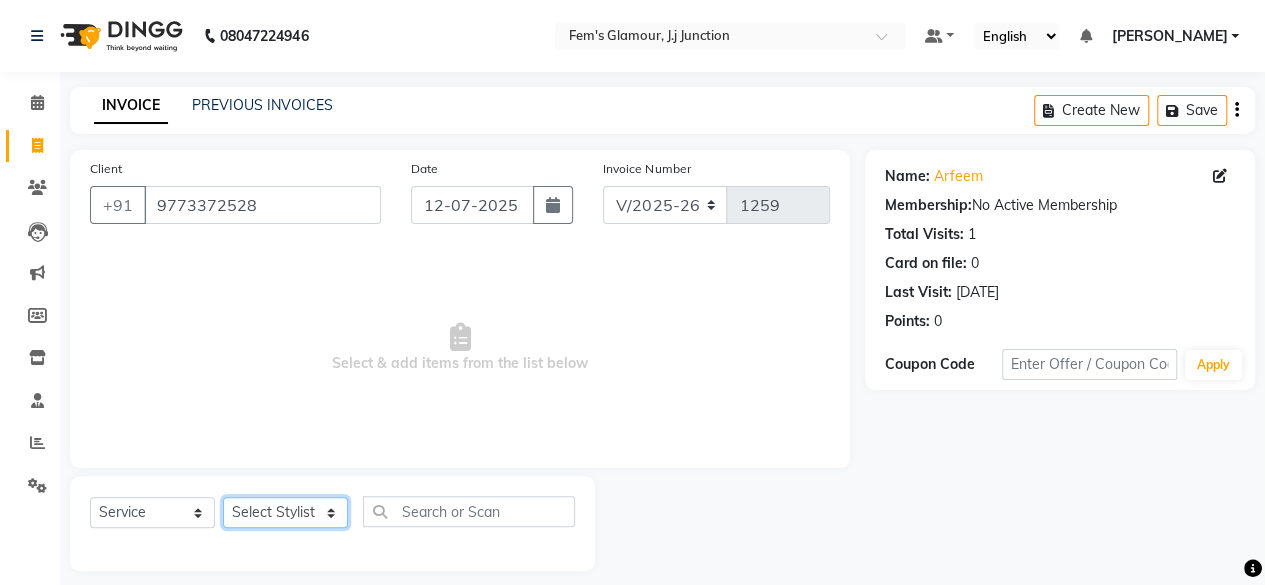 click on "Select Stylist fatima maam Imran Qureshi Lara Meraj maam MOON Nagma Nasreen Nausheen Rehmat Saima Simran Team ZAIBUN ZOHRA" 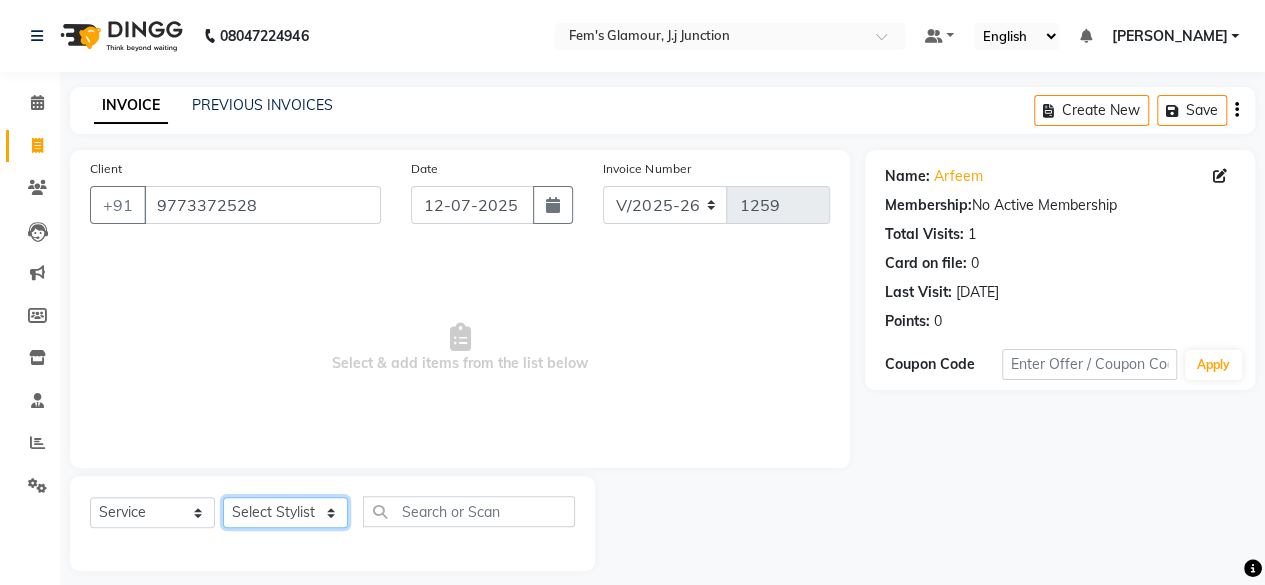 select on "21533" 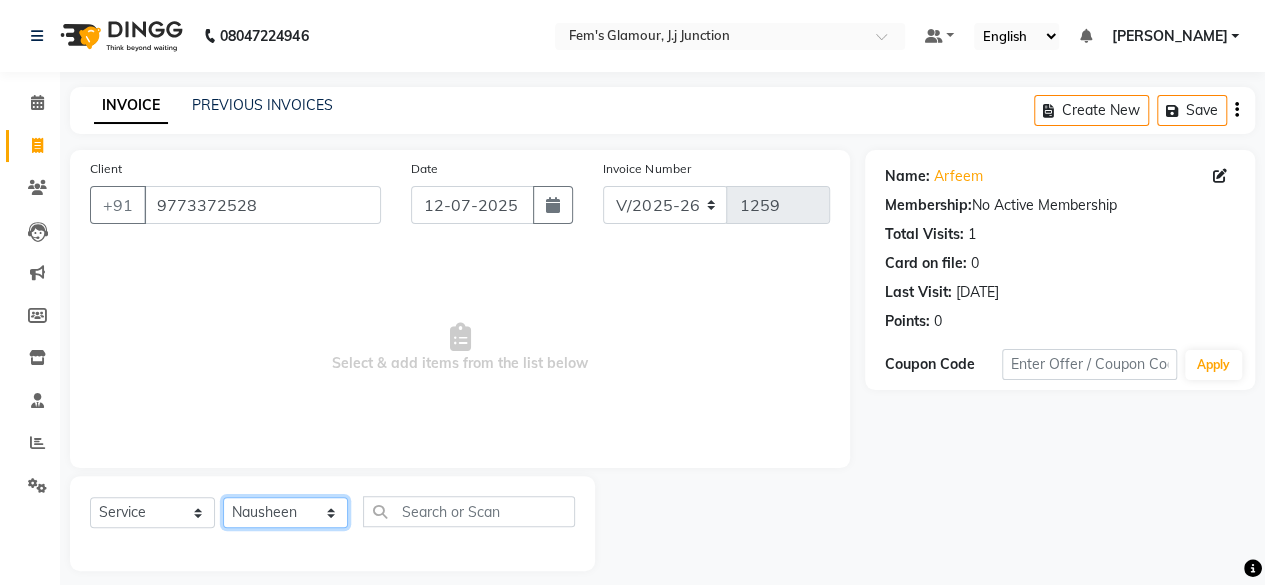 click on "Select Stylist fatima maam Imran Qureshi Lara Meraj maam MOON Nagma Nasreen Nausheen Rehmat Saima Simran Team ZAIBUN ZOHRA" 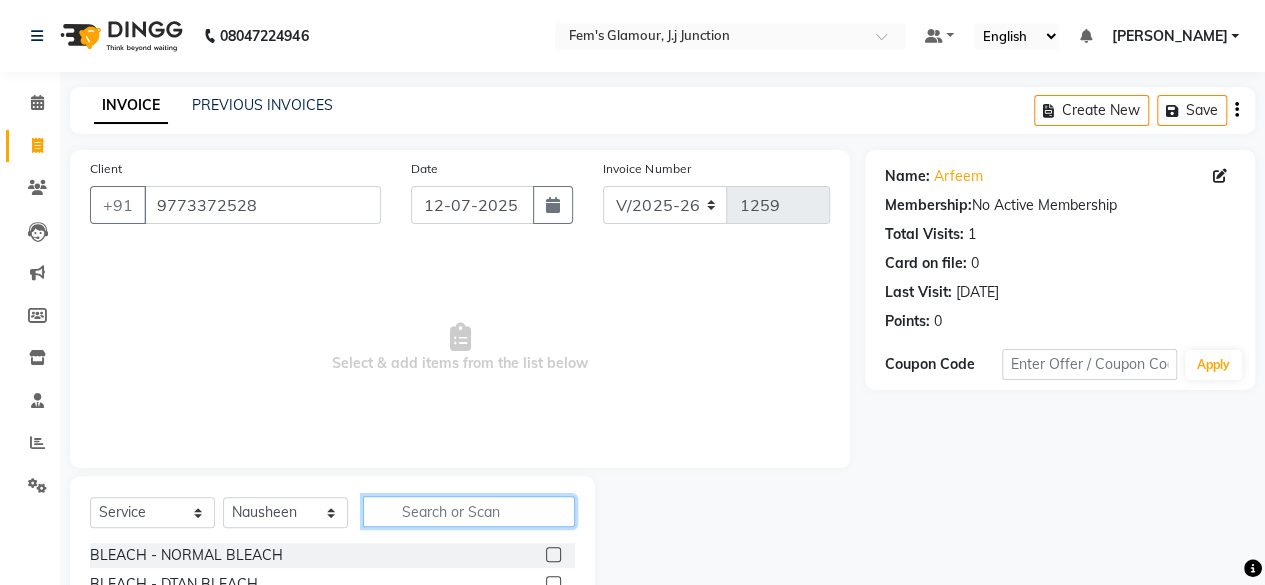 click 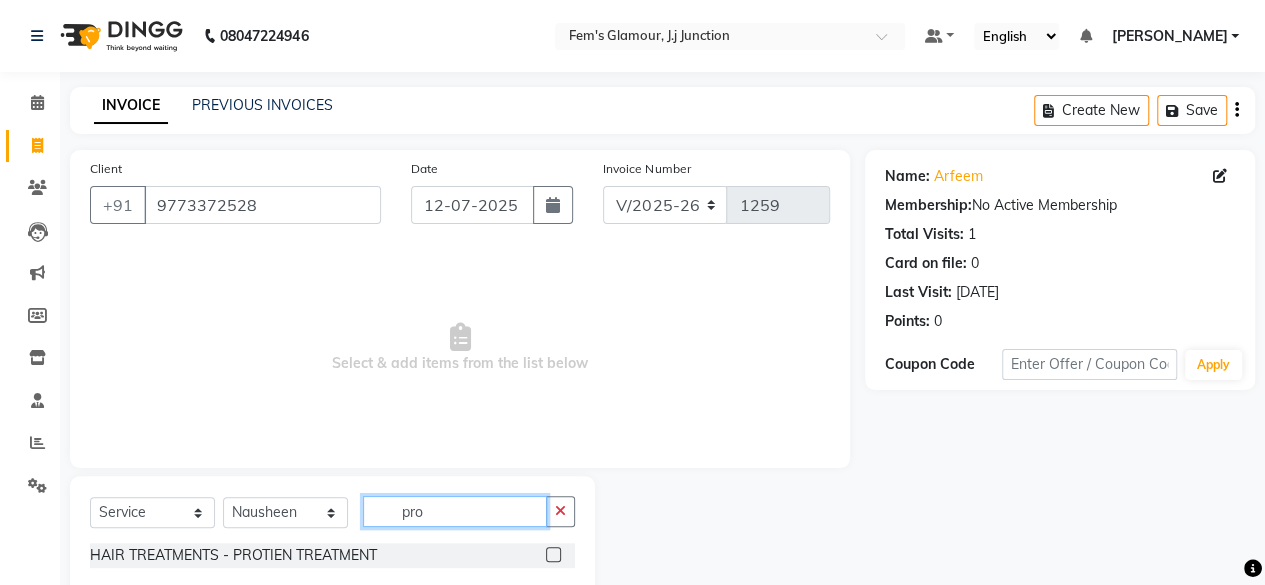 type on "pro" 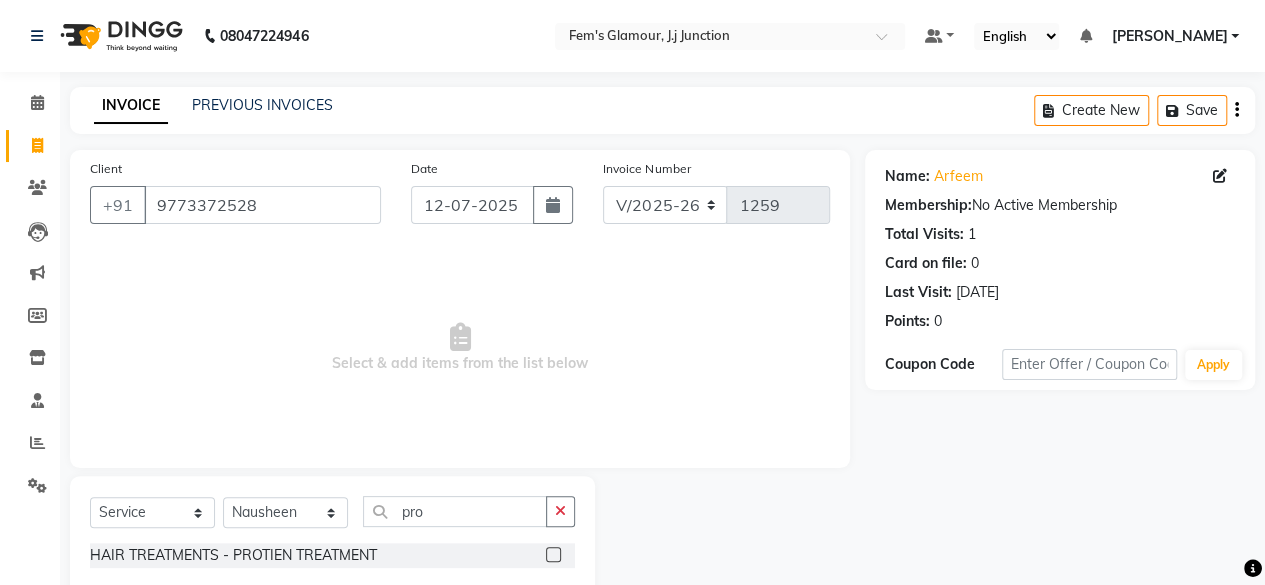 click 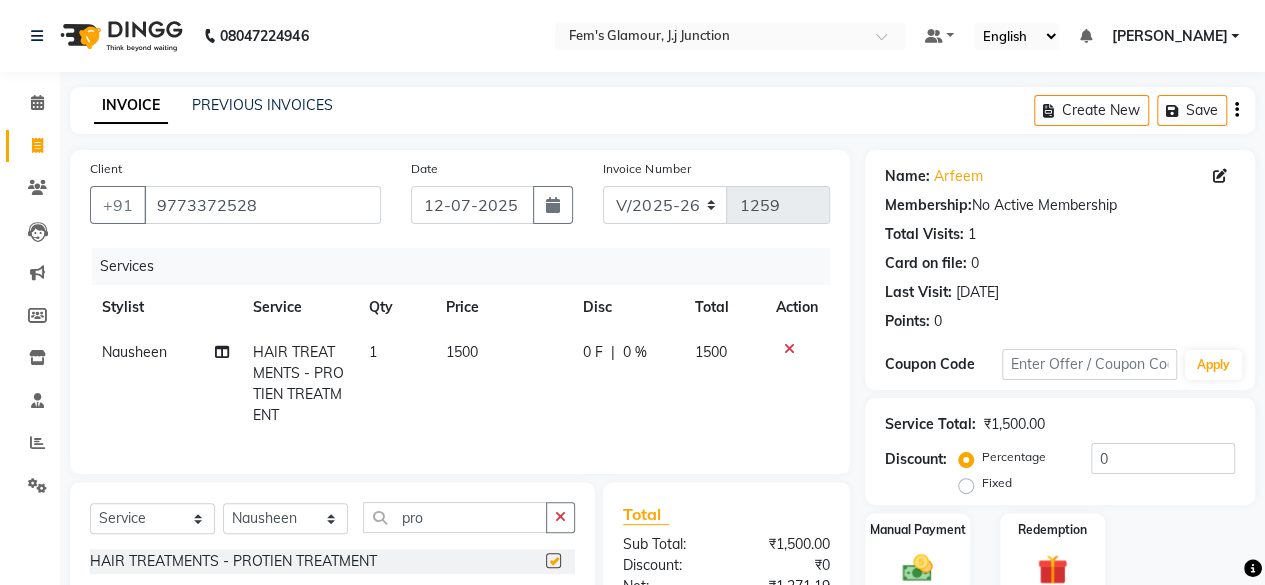 checkbox on "false" 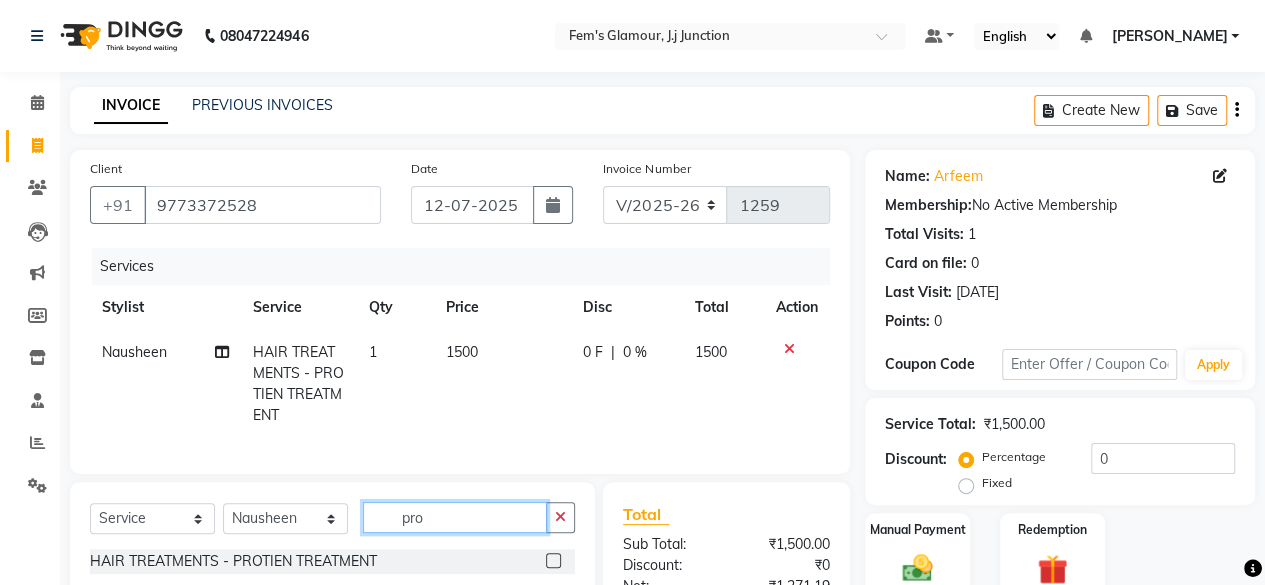click on "pro" 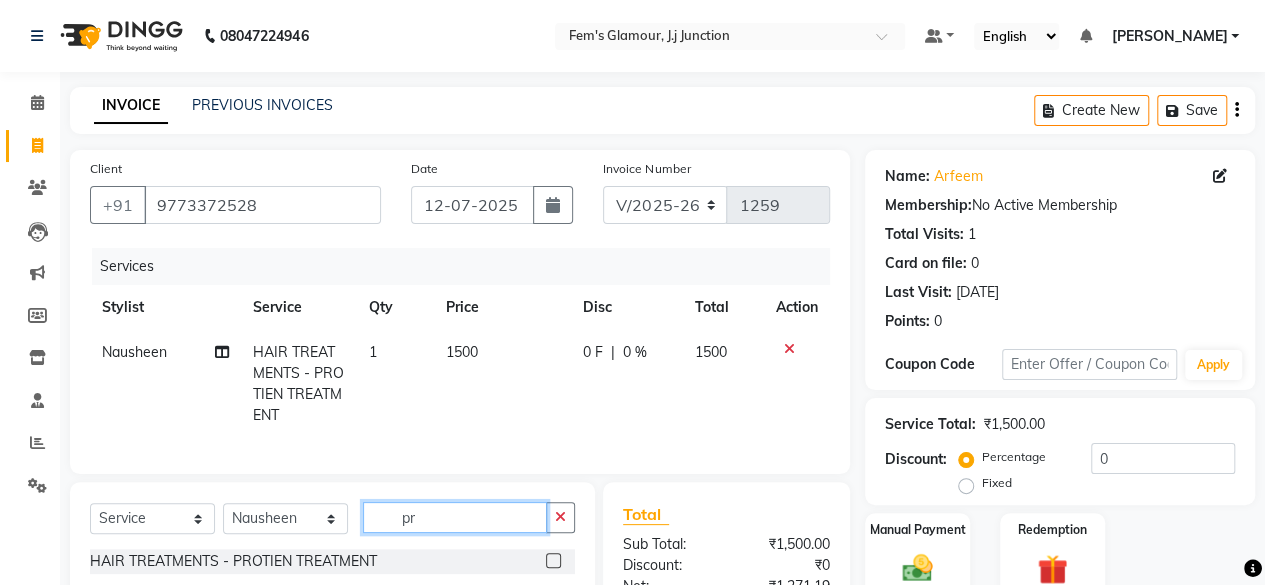 type on "p" 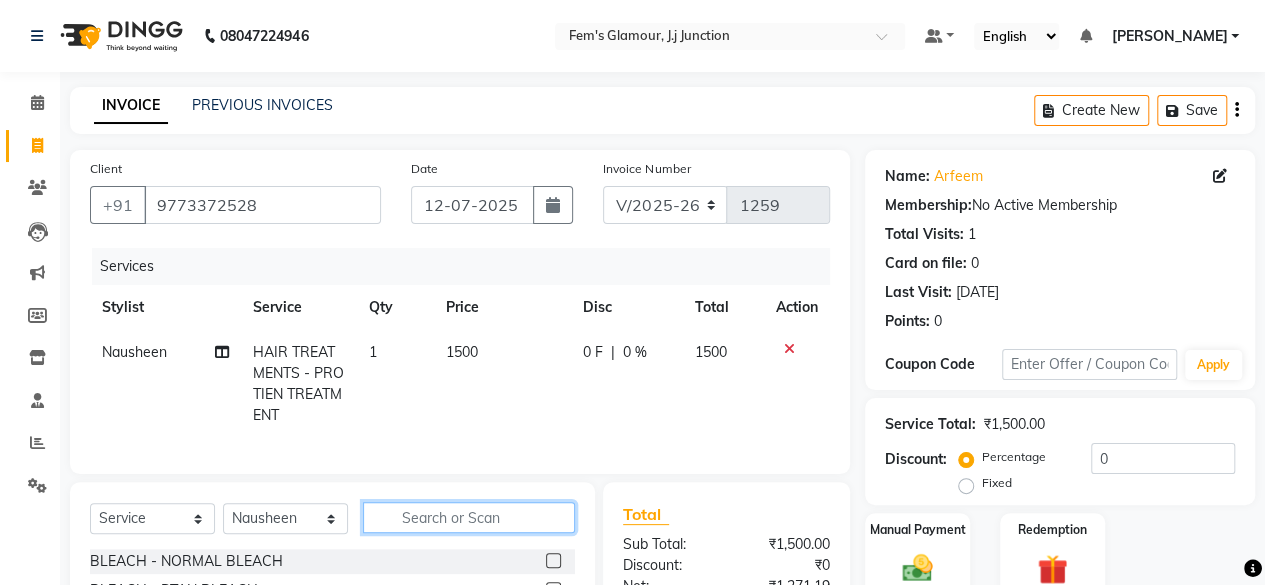 type 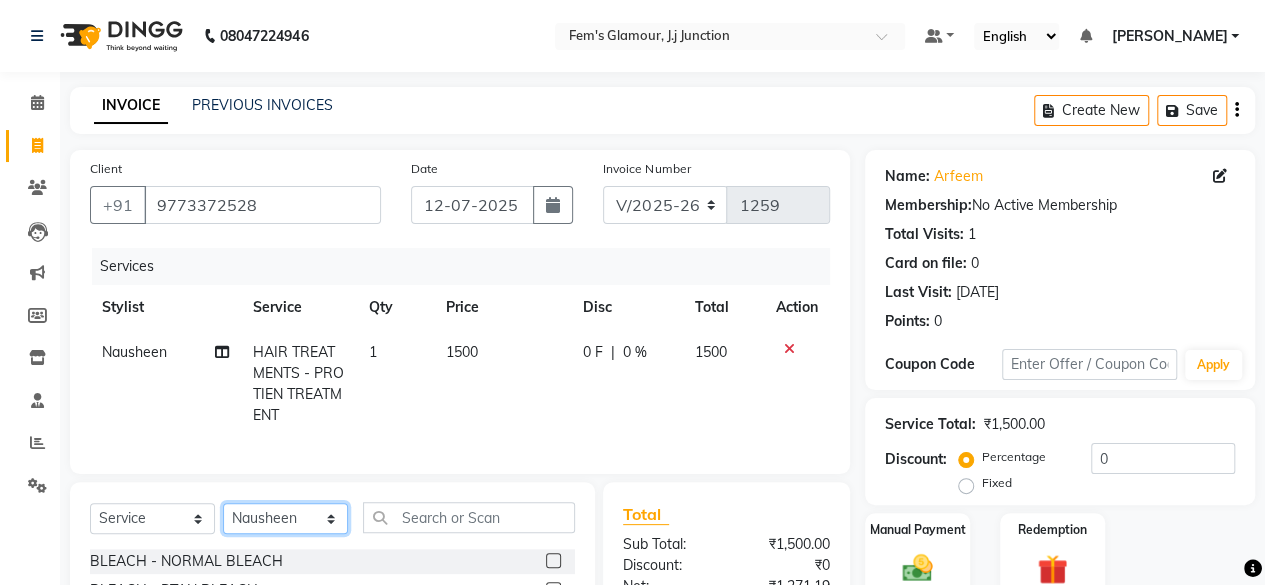 click on "Select Stylist fatima maam Imran Qureshi Lara Meraj maam MOON Nagma Nasreen Nausheen Rehmat Saima Simran Team ZAIBUN ZOHRA" 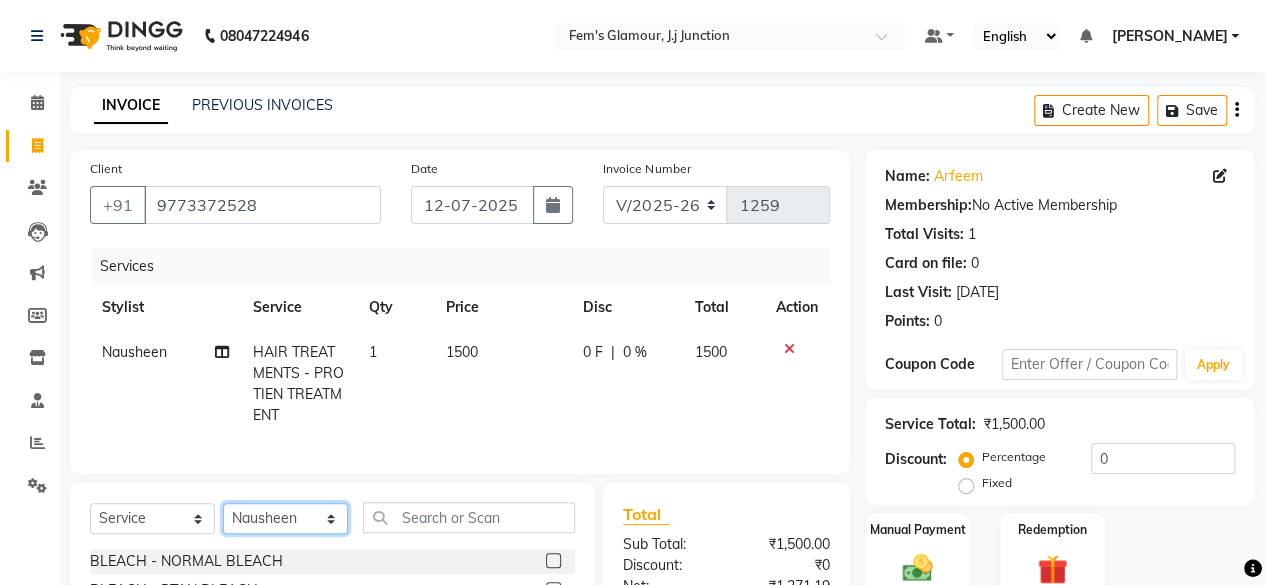 select on "21530" 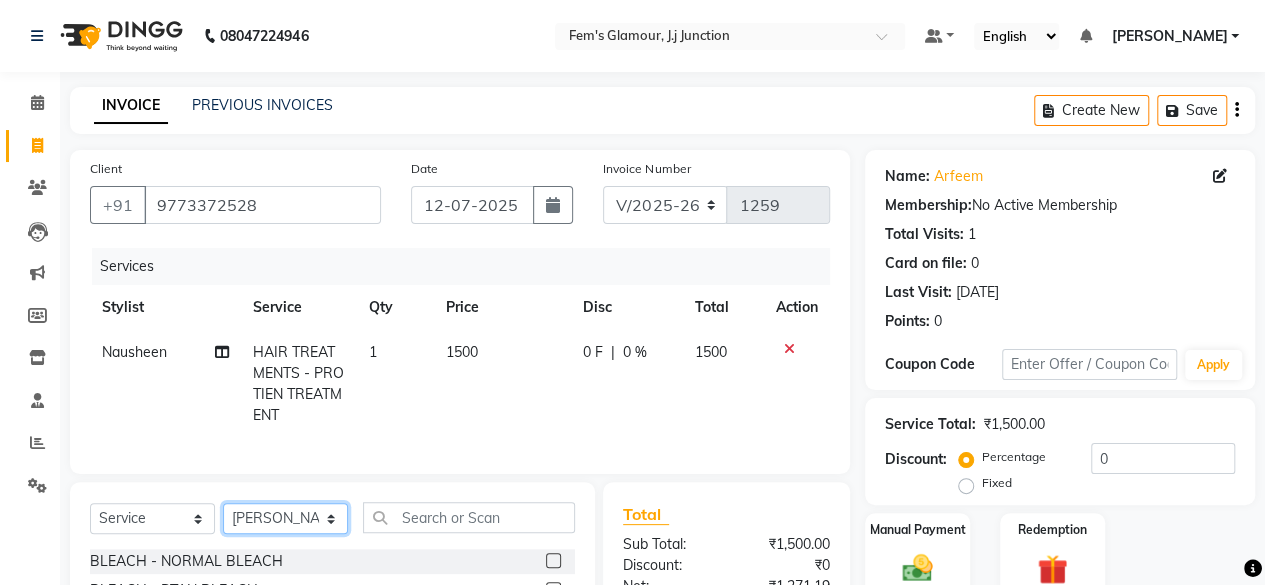 click on "Select Stylist fatima maam Imran Qureshi Lara Meraj maam MOON Nagma Nasreen Nausheen Rehmat Saima Simran Team ZAIBUN ZOHRA" 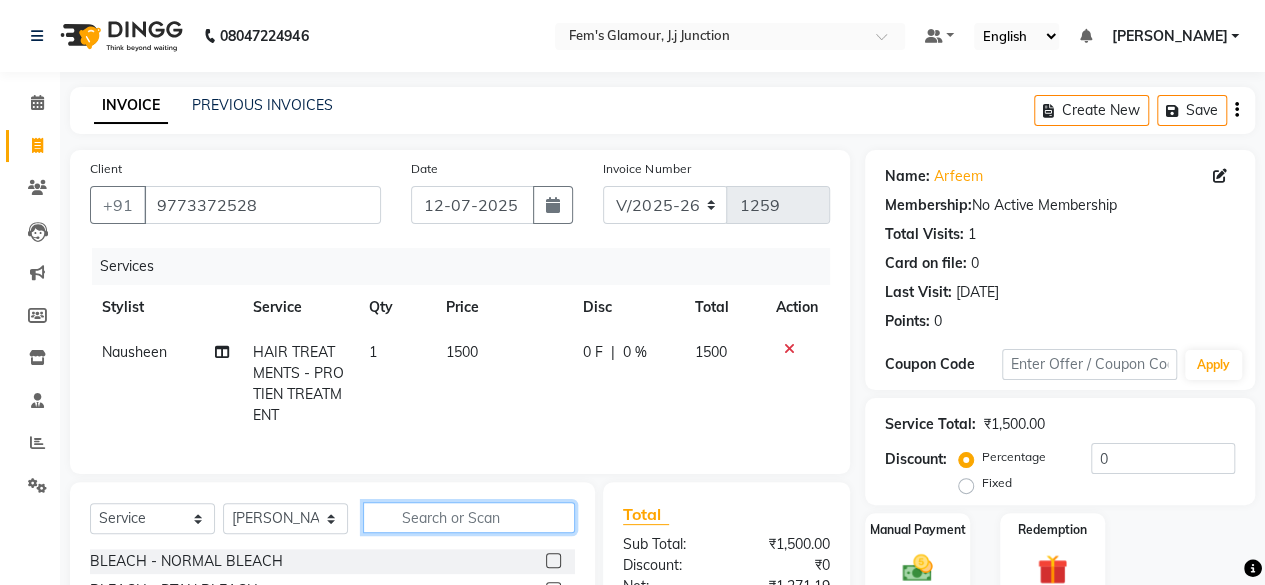 click 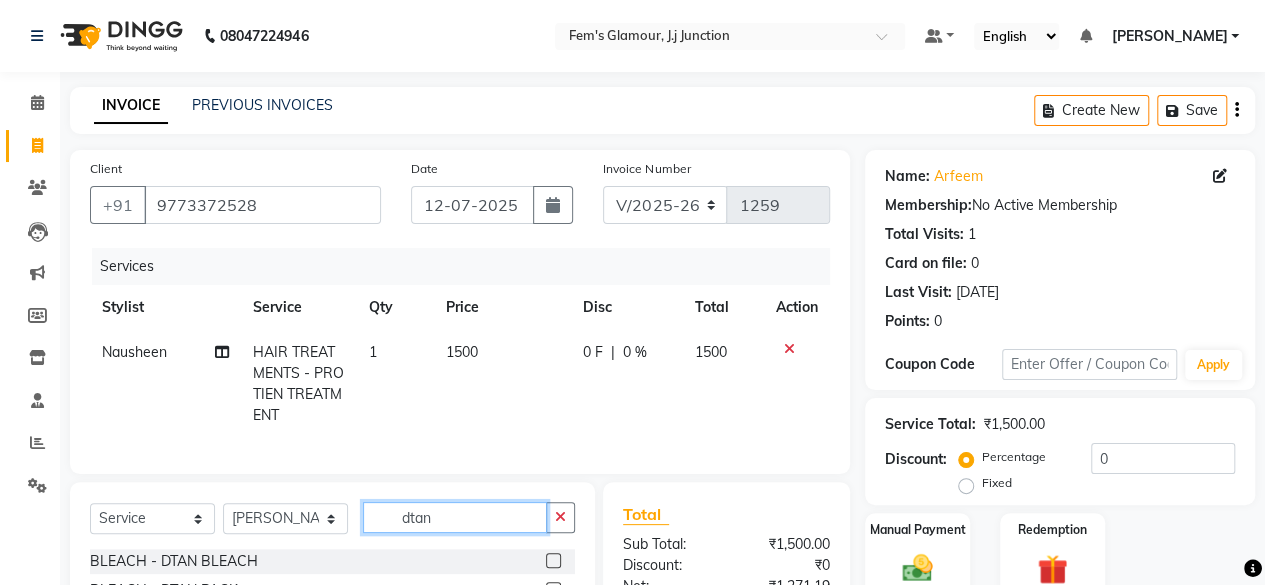 type on "dtan" 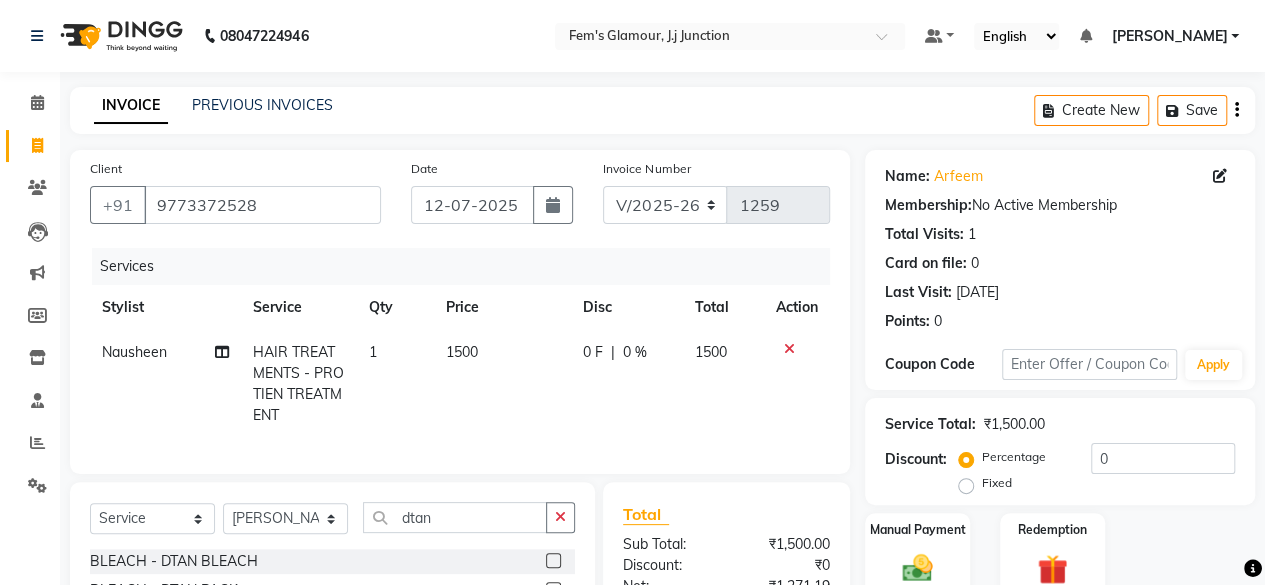 click 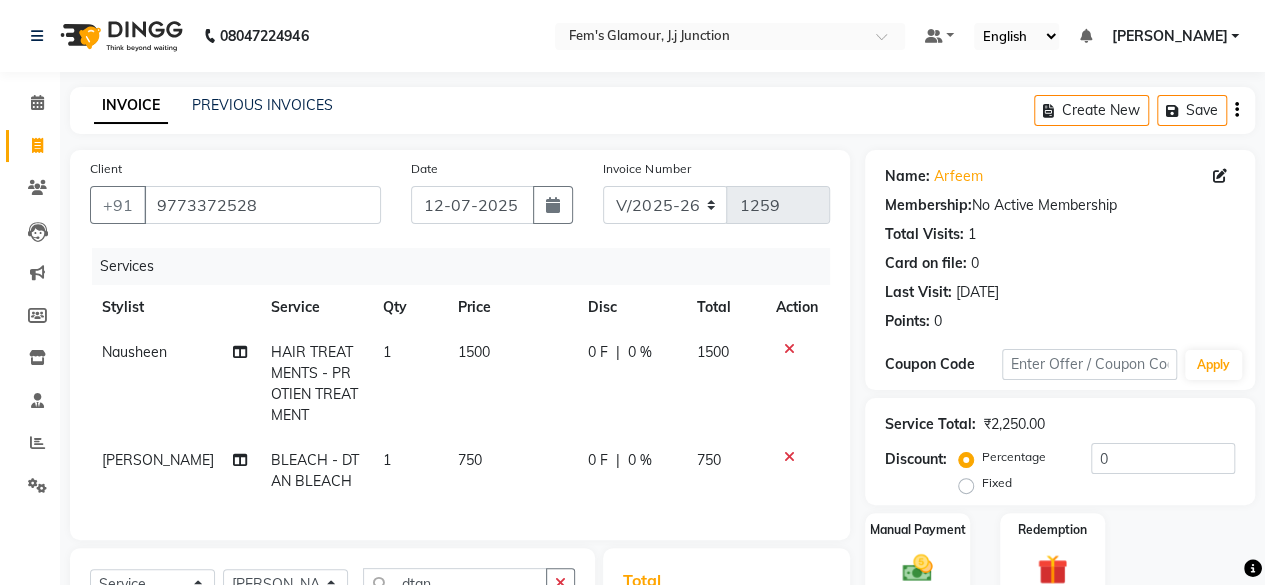checkbox on "false" 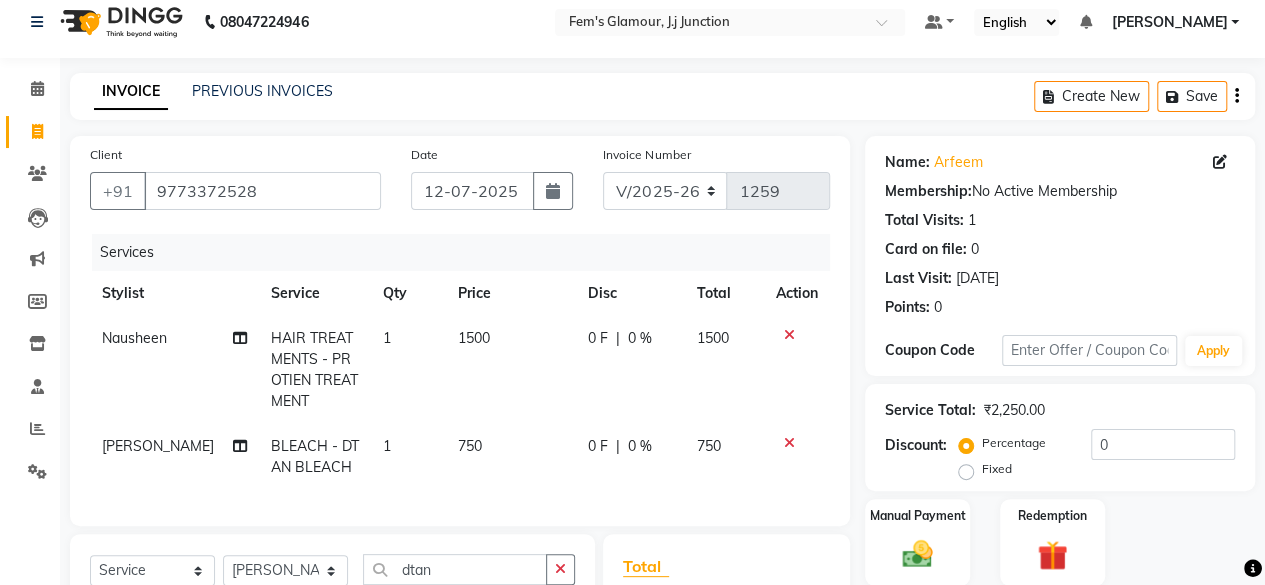 scroll, scrollTop: 300, scrollLeft: 0, axis: vertical 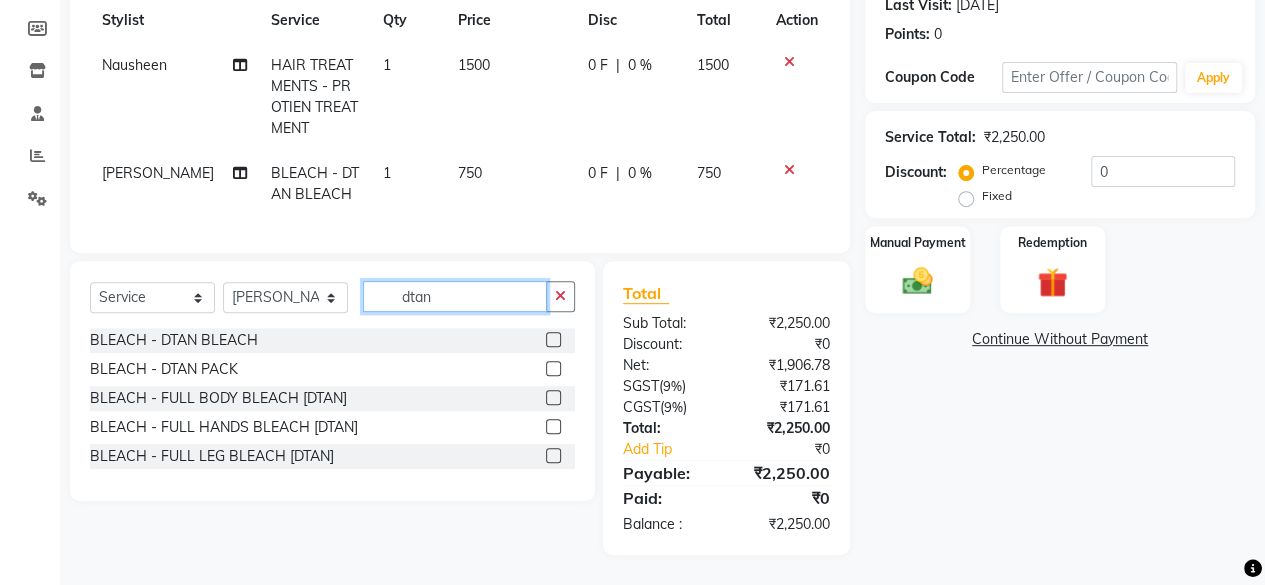 click on "dtan" 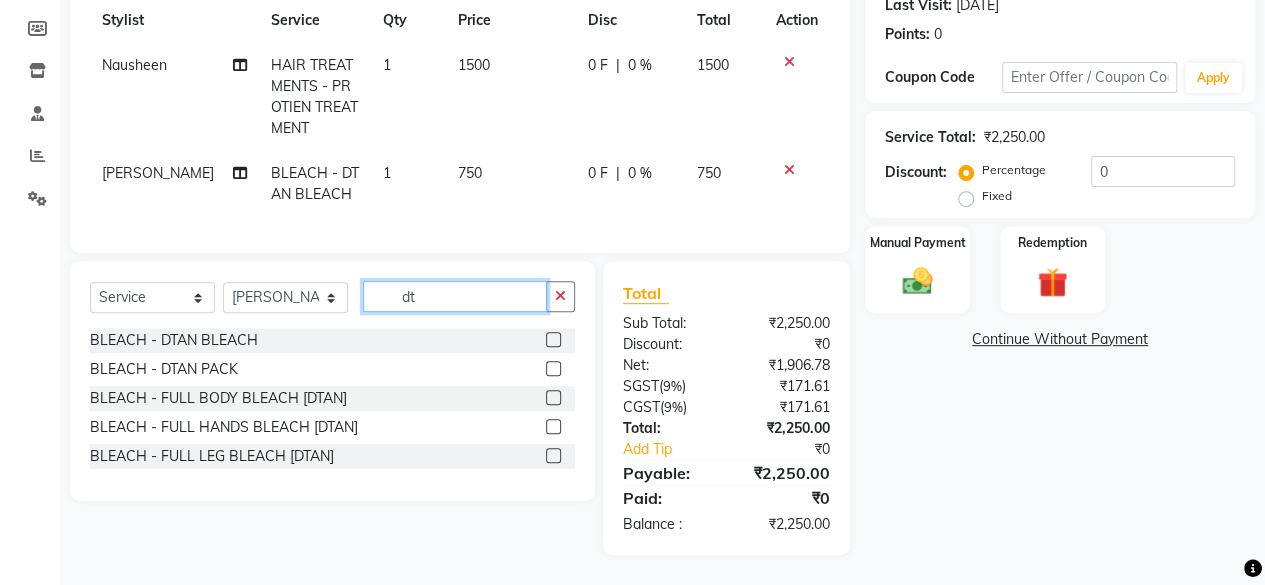 type on "d" 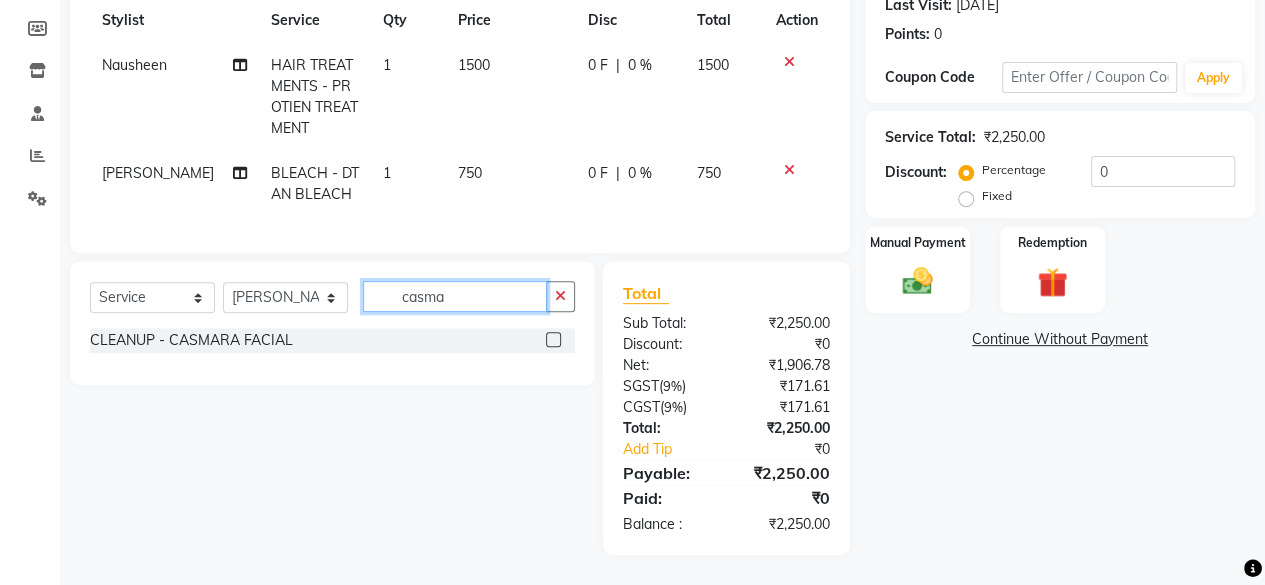 type on "casma" 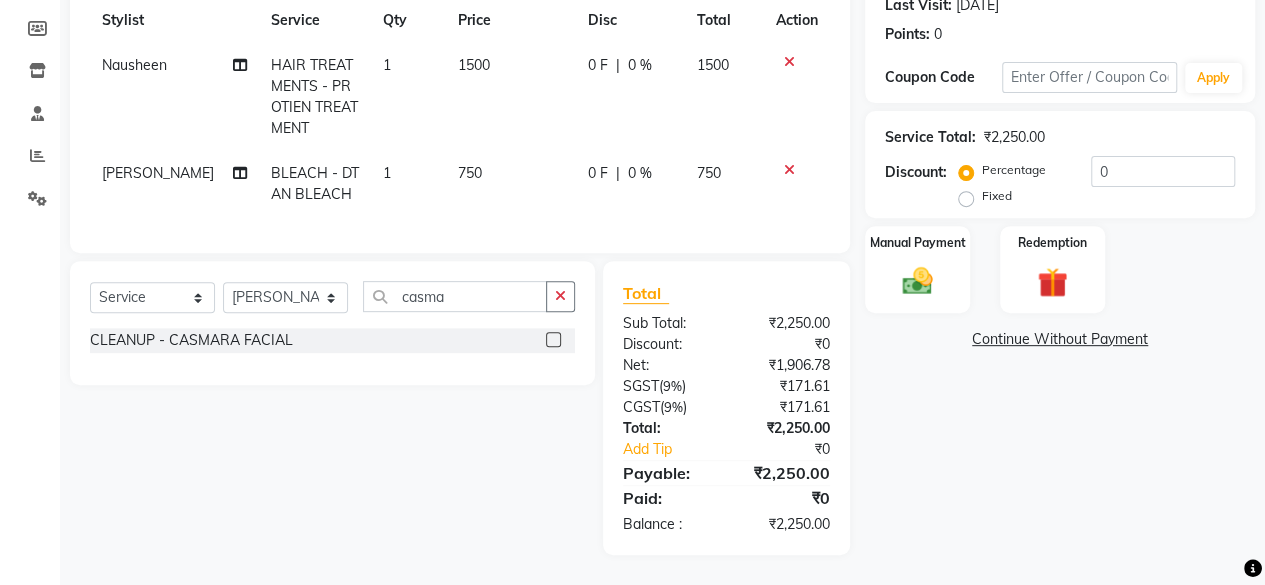 click 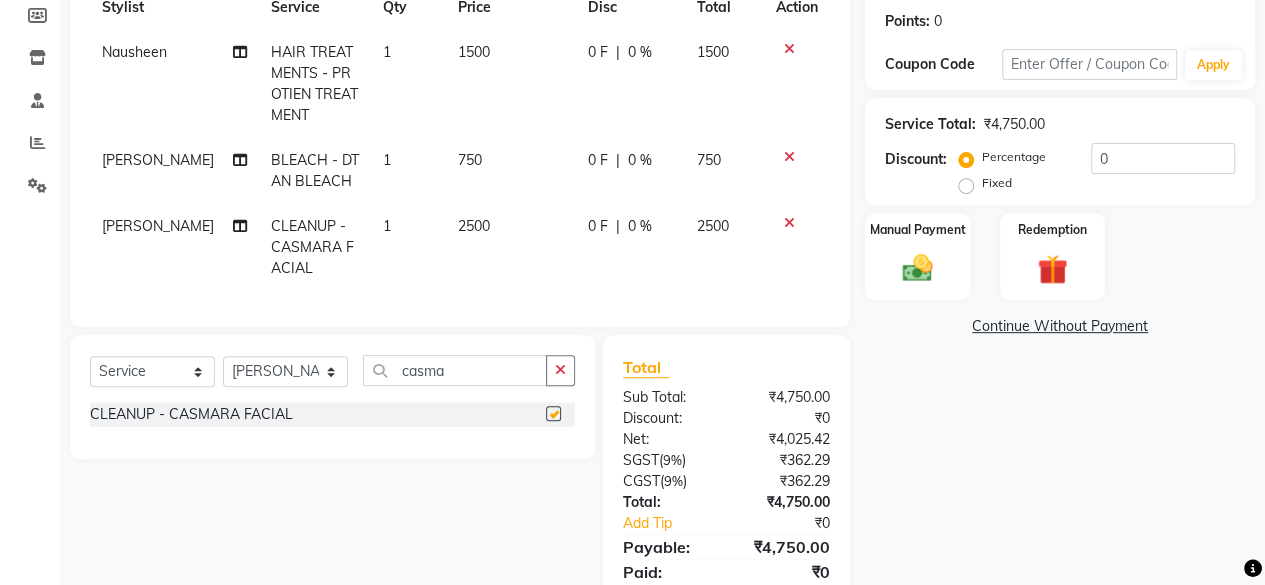 checkbox on "false" 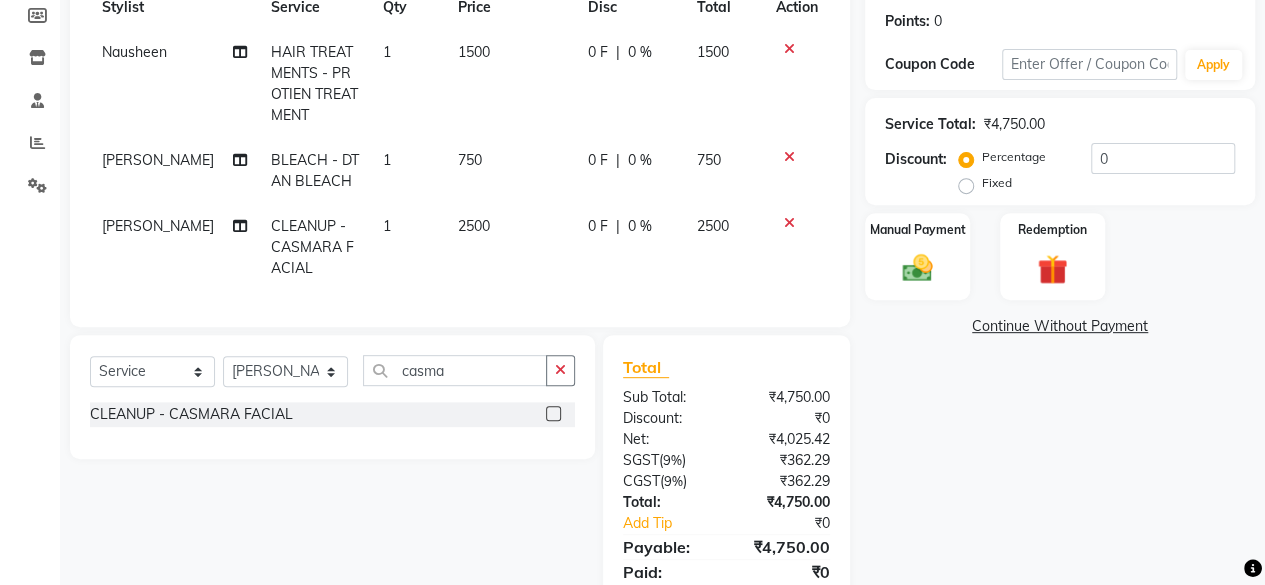 click on "750" 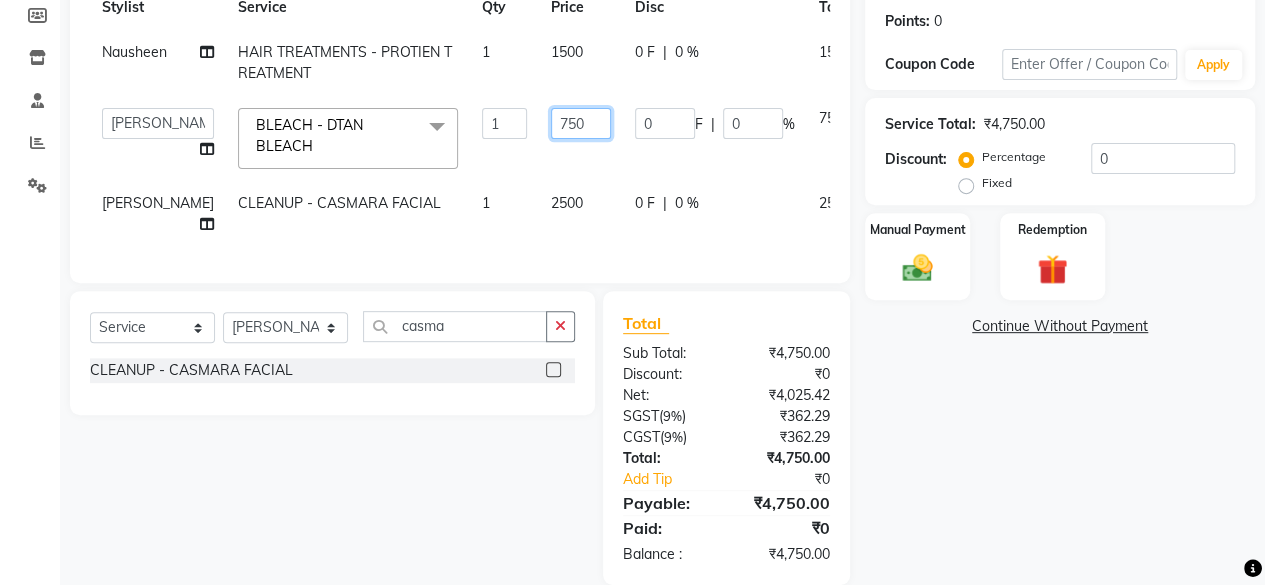click on "750" 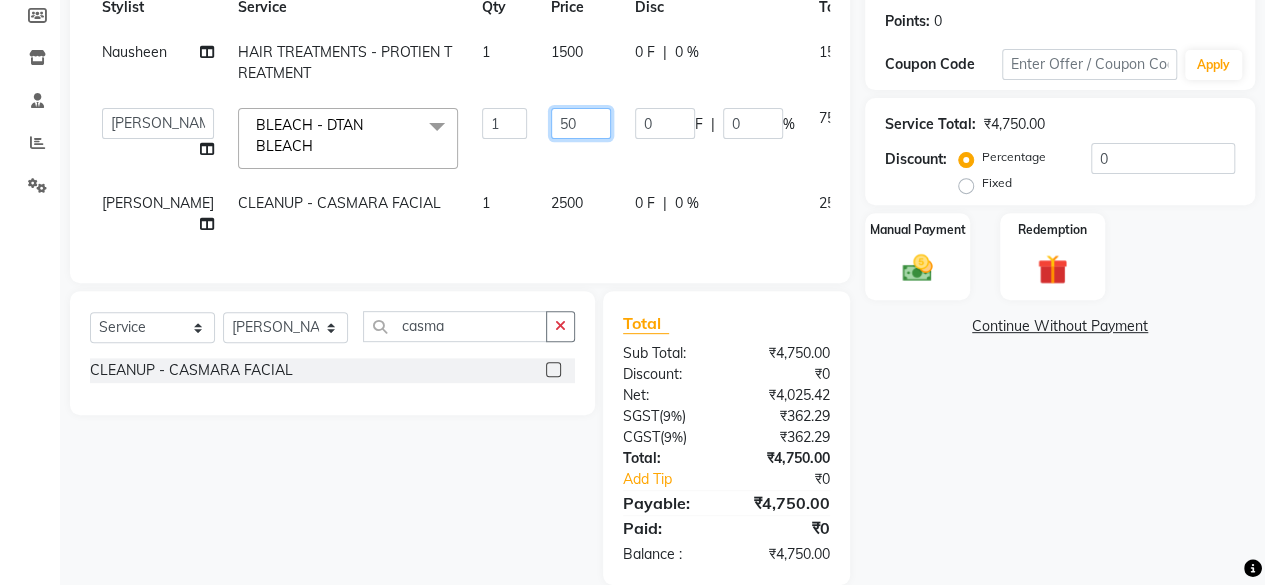 click on "50" 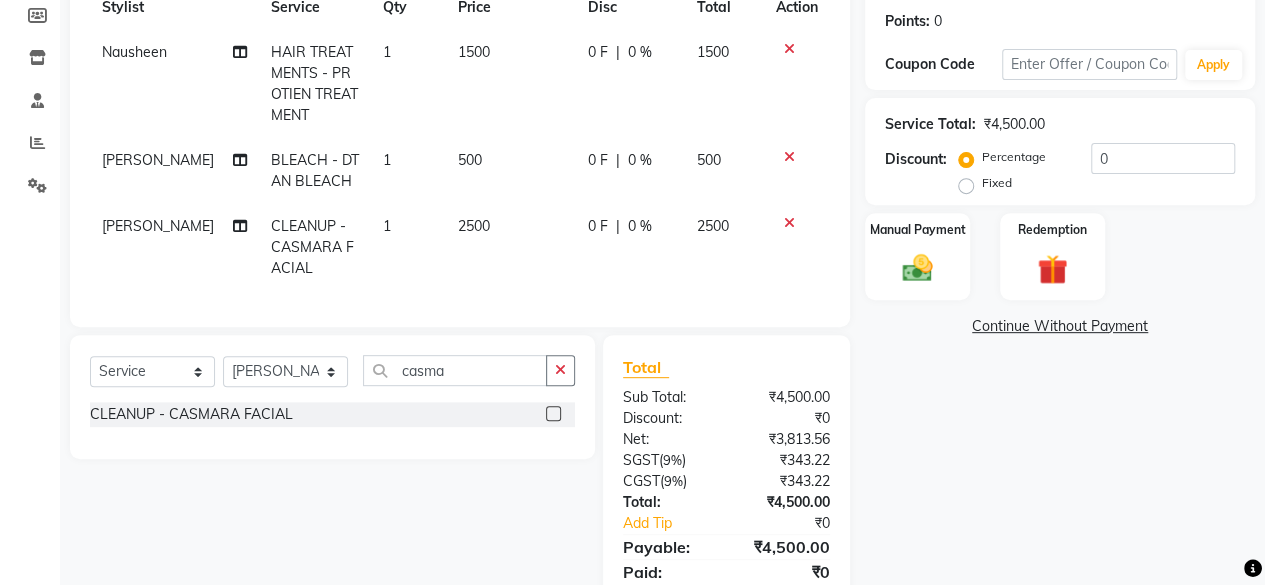 click on "2500" 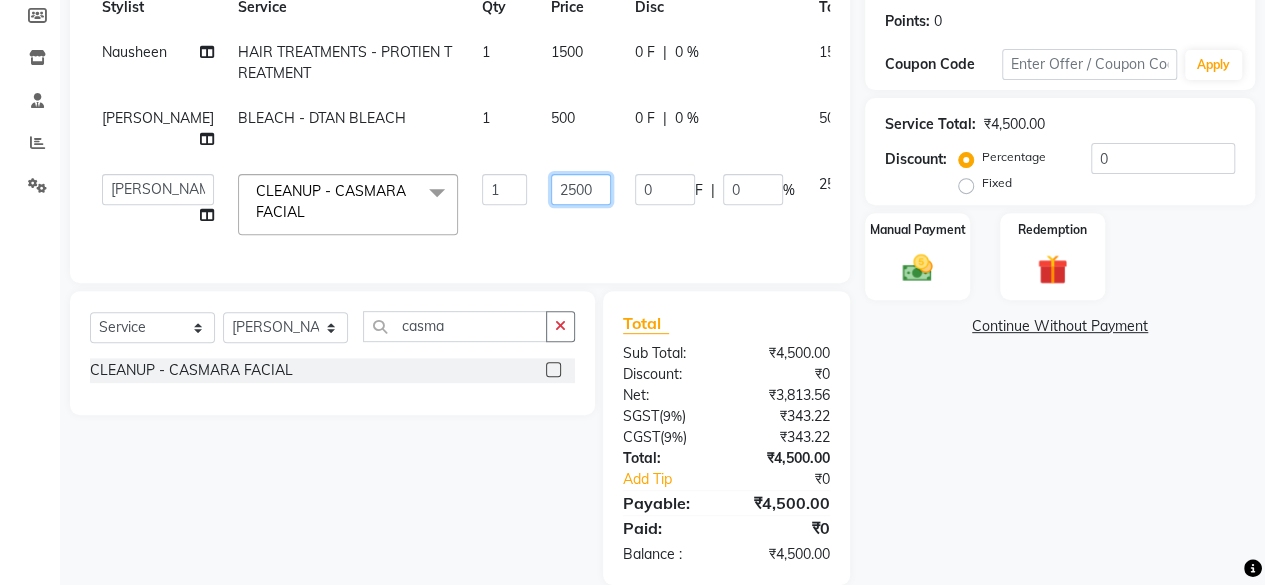 click on "2500" 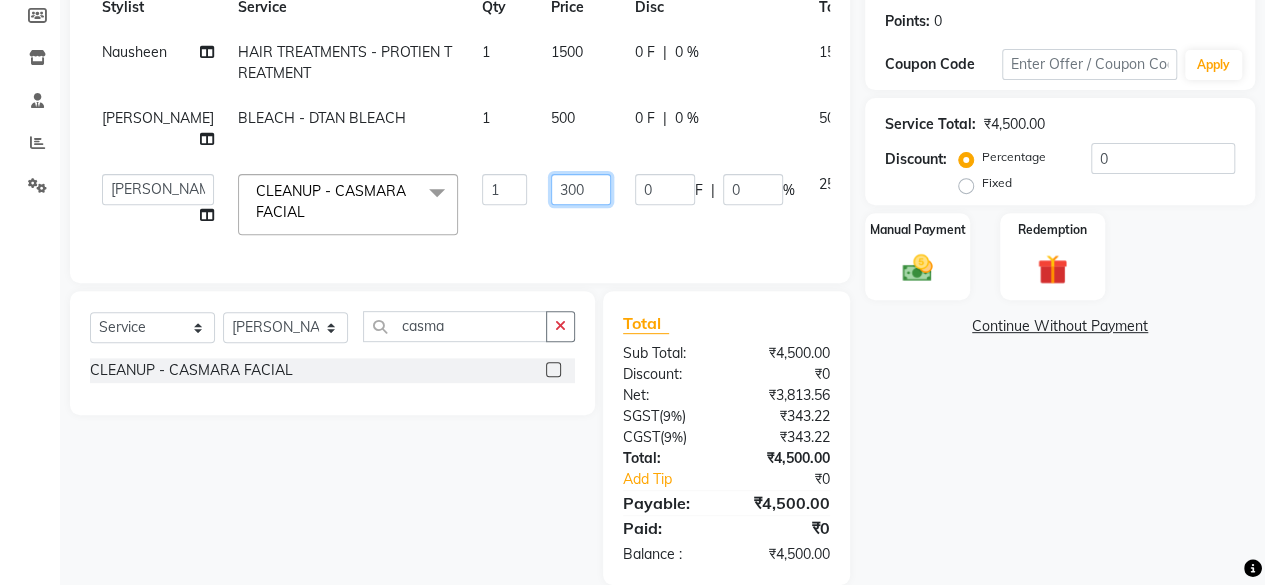 type on "3000" 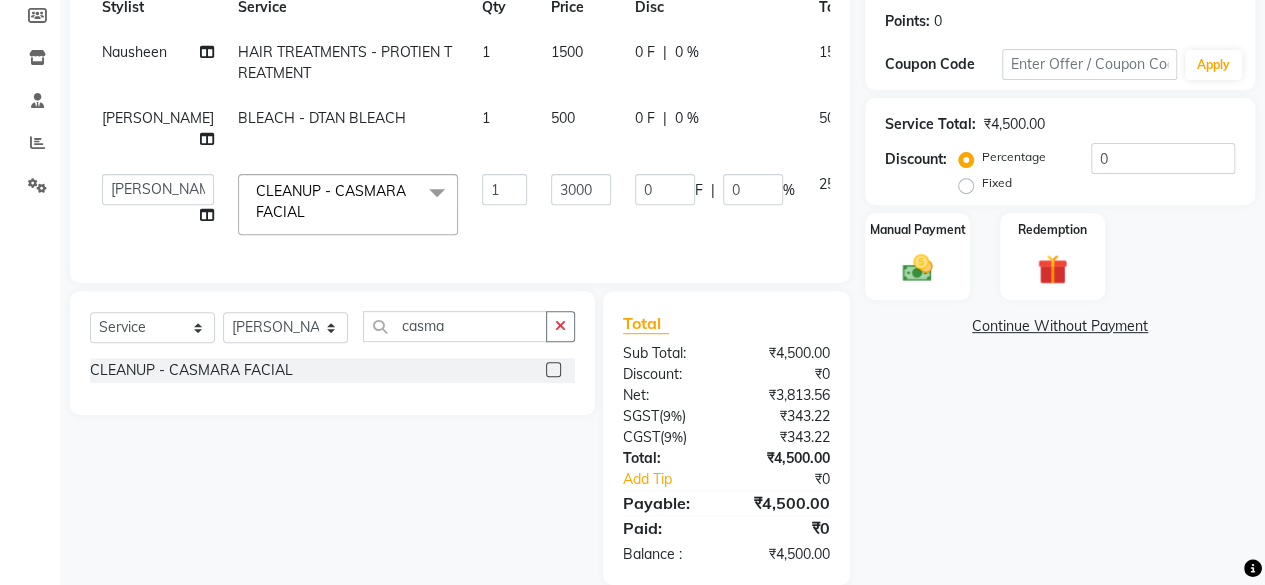 click on "3000" 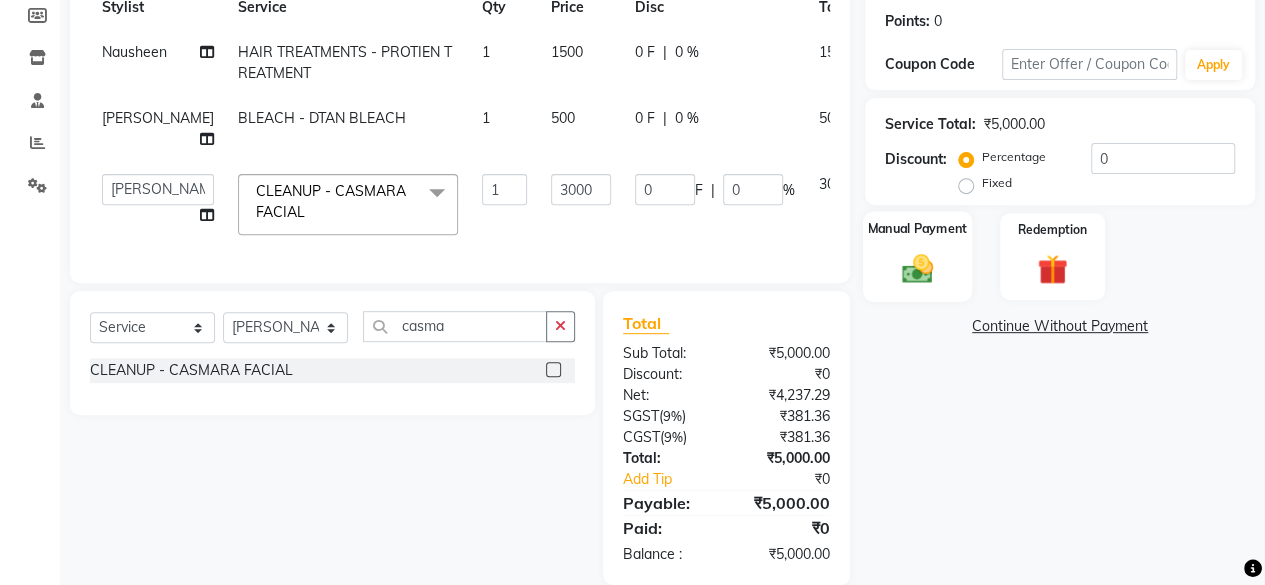 click 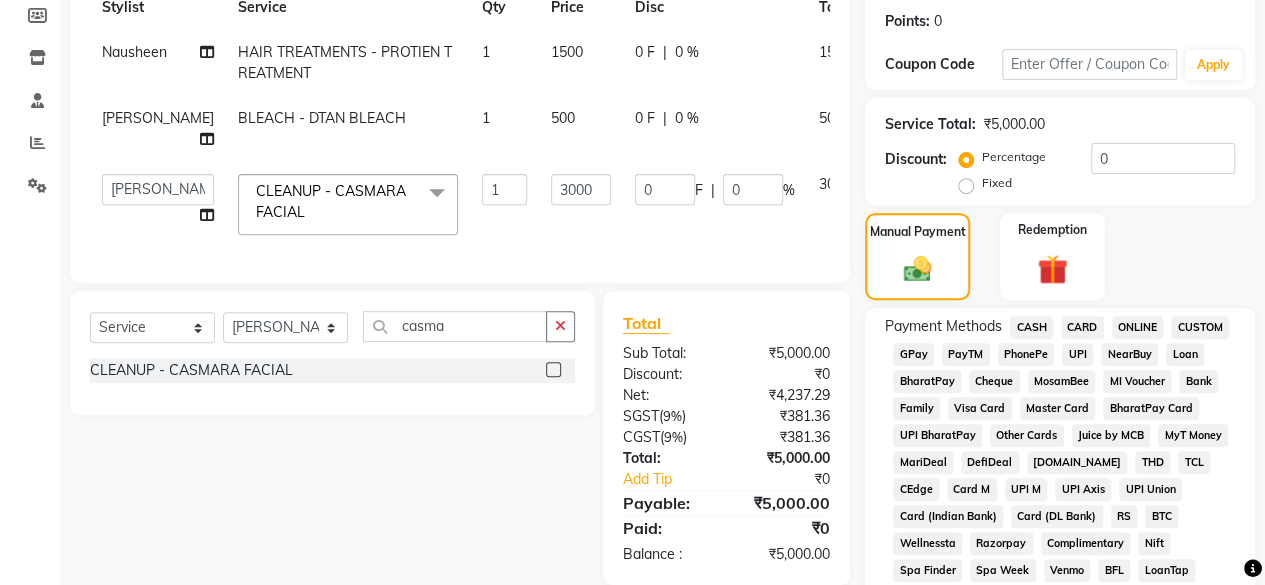 click on "Payment Methods  CASH   CARD   ONLINE   CUSTOM   GPay   PayTM   PhonePe   UPI   NearBuy   Loan   BharatPay   Cheque   MosamBee   MI Voucher   Bank   Family   Visa Card   Master Card   BharatPay Card   UPI BharatPay   Other Cards   Juice by MCB   MyT Money   MariDeal   DefiDeal   Deal.mu   THD   TCL   CEdge   Card M   UPI M   UPI Axis   UPI Union   Card (Indian Bank)   Card (DL Bank)   RS   BTC   Wellnessta   Razorpay   Complimentary   Nift   Spa Finder   Spa Week   Venmo   BFL   LoanTap   SaveIN   GMoney   ATH Movil   On Account   Chamber Gift Card   Trade   Comp   Donation   Card on File   Envision   BRAC Card   City Card   bKash   Credit Card   Debit Card   Shoutlo   LUZO   Jazz Cash   AmEx   Discover   Tabby   Online W   Room Charge   Room Charge USD   Room Charge Euro   Room Charge EGP   Room Charge GBP   Bajaj Finserv   Bad Debts   Card: IDFC   Card: IOB   Coupon   Gcash   PayMaya   Instamojo   COnline   UOnline   SOnline   SCard   Paypal   PPR   PPV   PPC   PPN   PPG   PPE   CAMP   Benefit   ATH Movil" 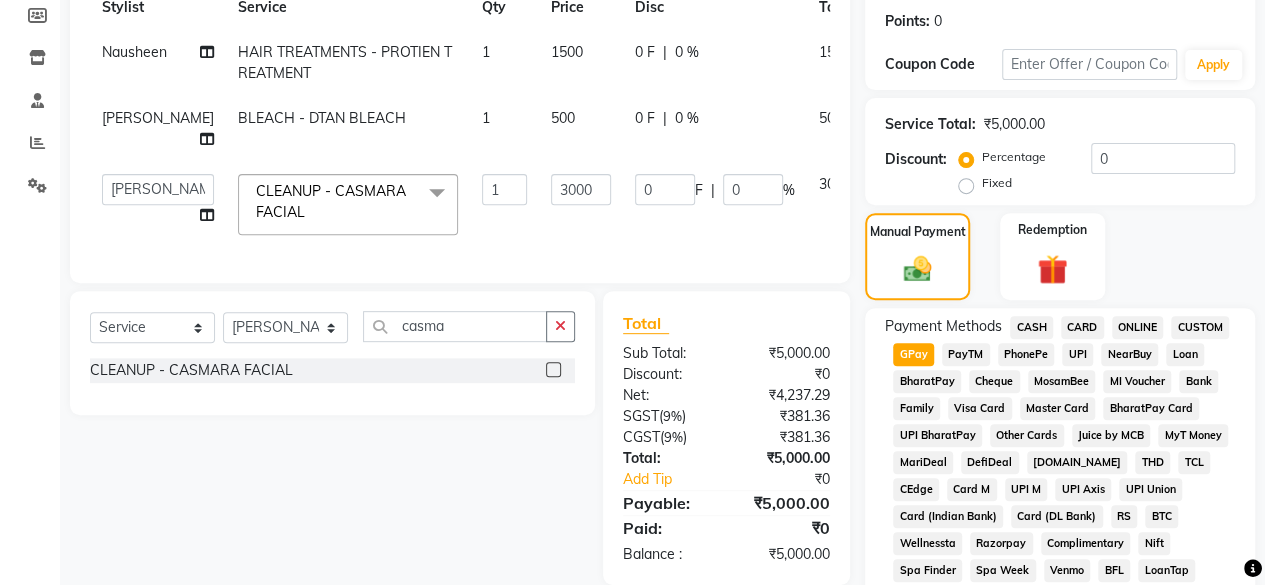 scroll, scrollTop: 812, scrollLeft: 0, axis: vertical 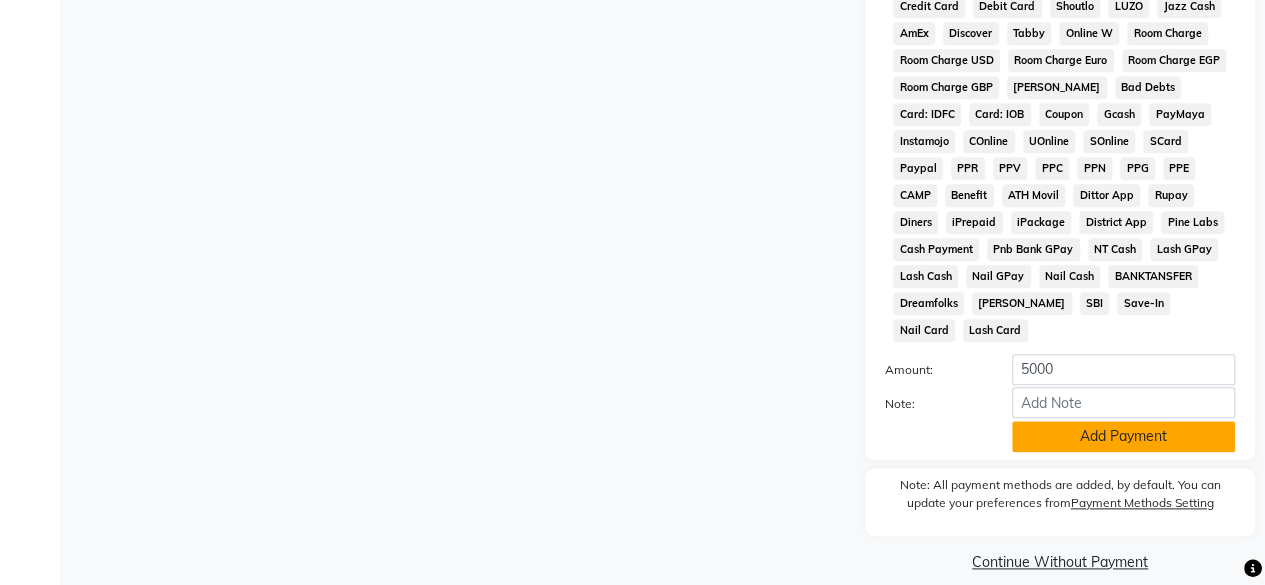 click on "Add Payment" 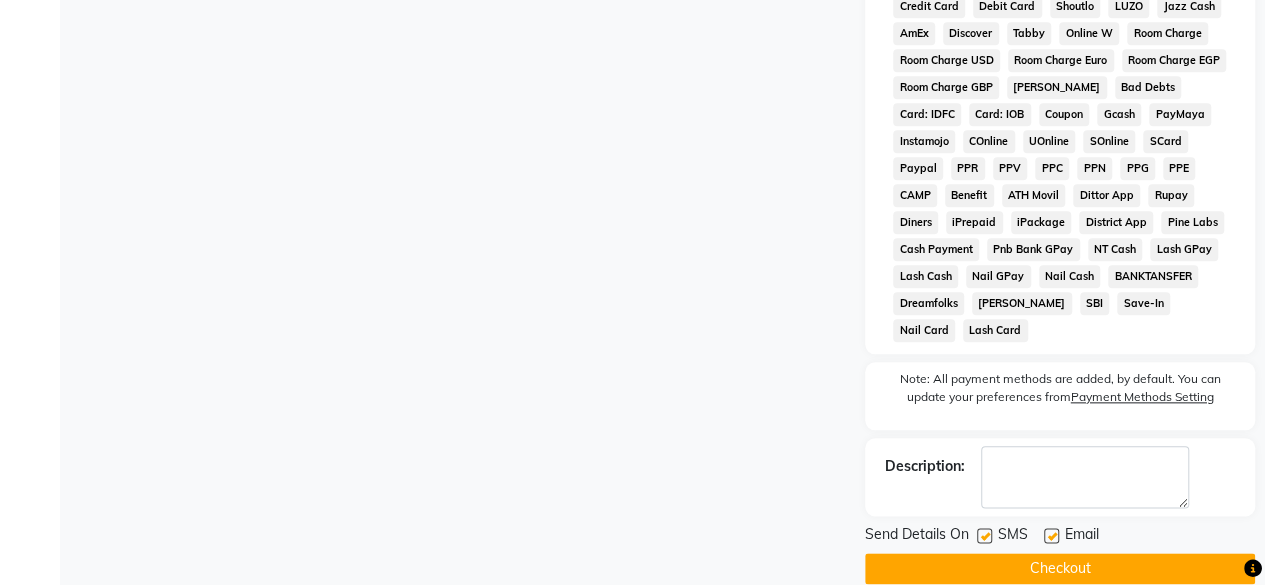click on "Checkout" 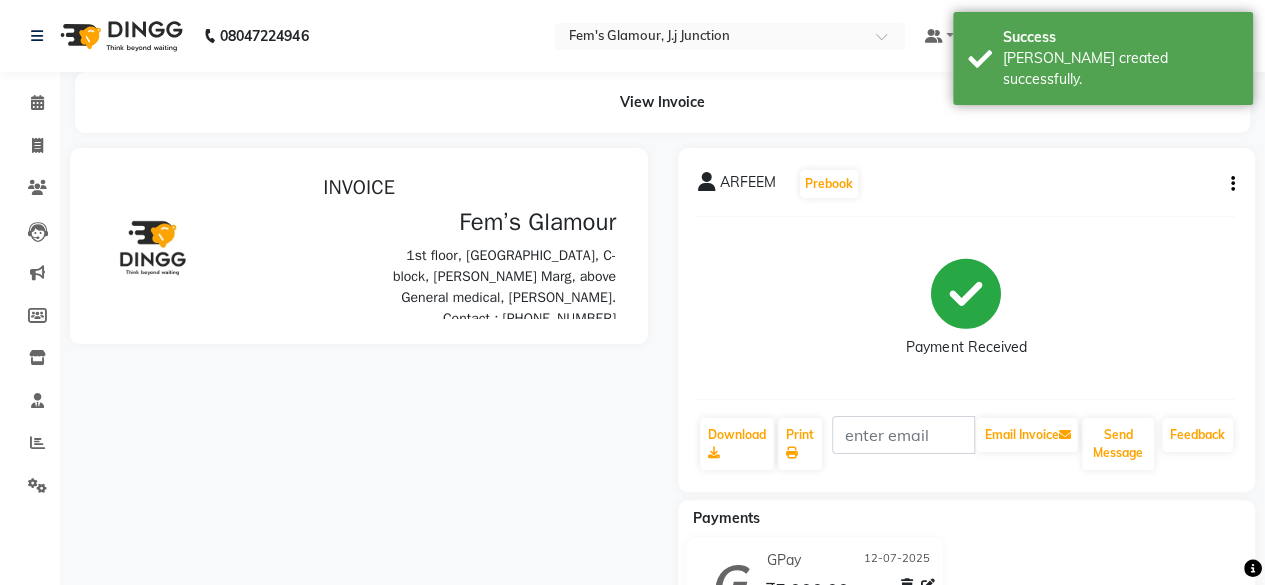 scroll, scrollTop: 0, scrollLeft: 0, axis: both 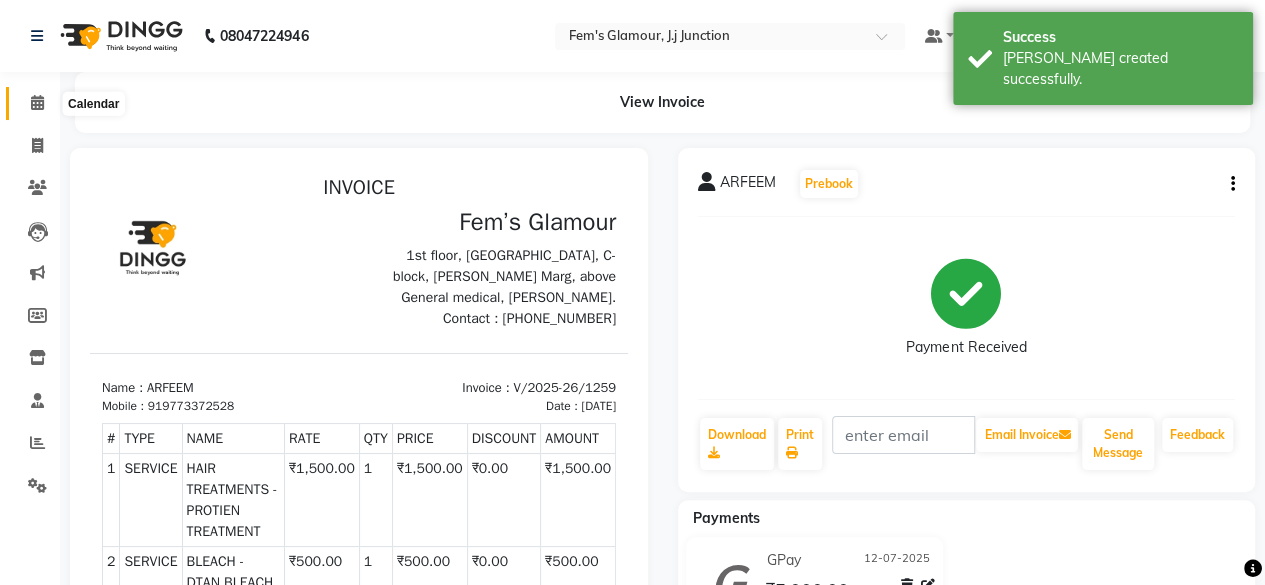 click 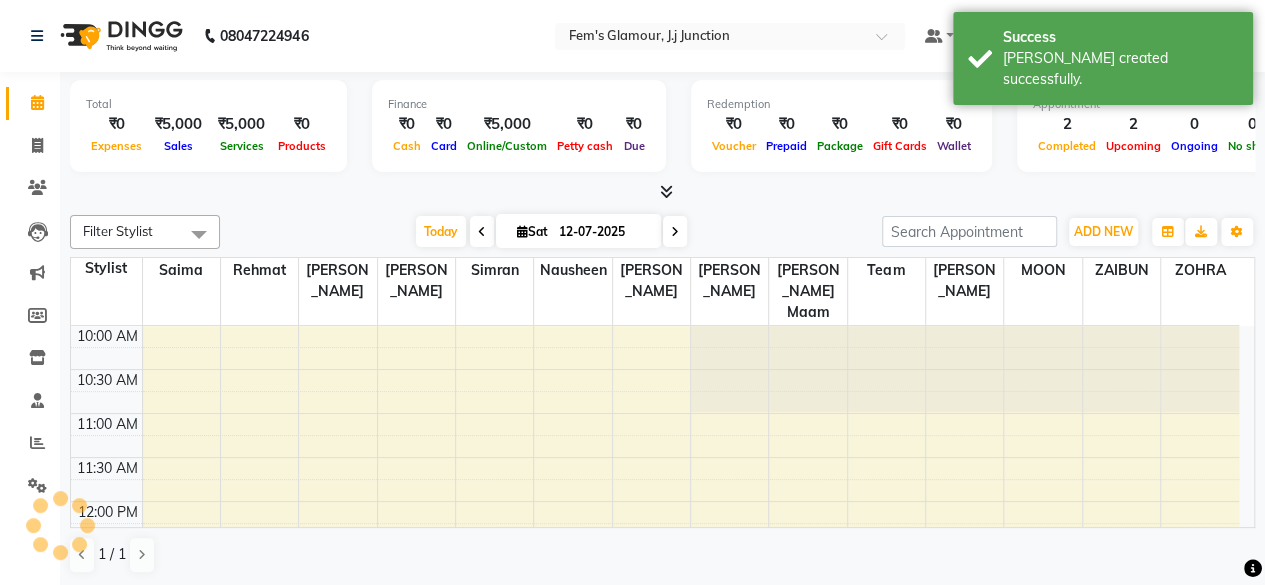 scroll, scrollTop: 0, scrollLeft: 0, axis: both 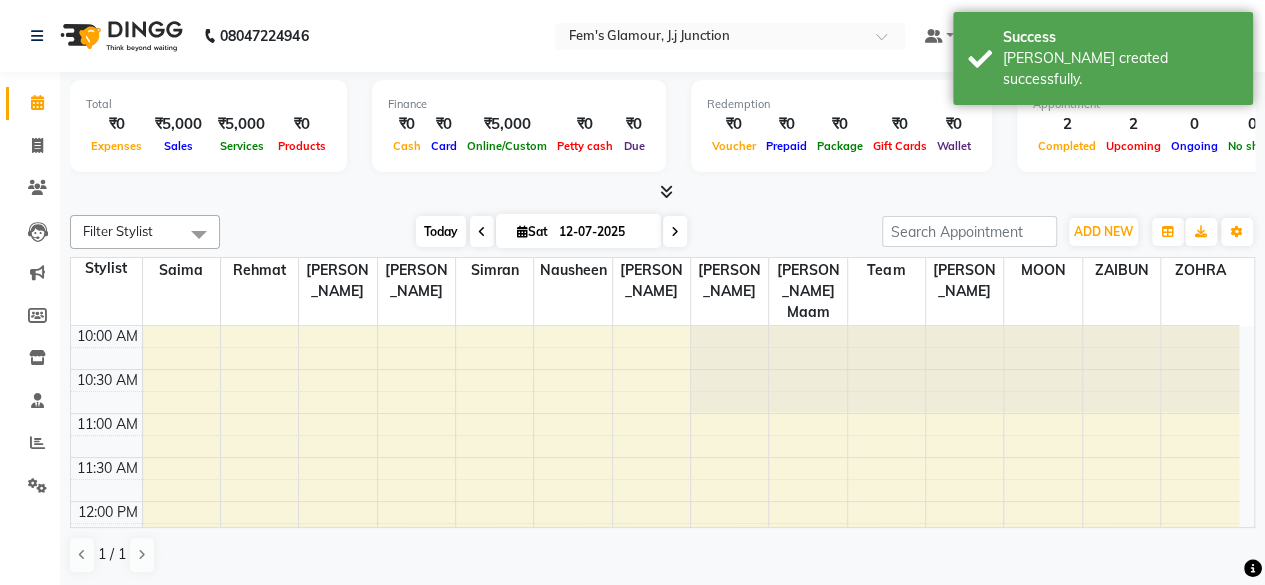 click on "Today" at bounding box center (441, 231) 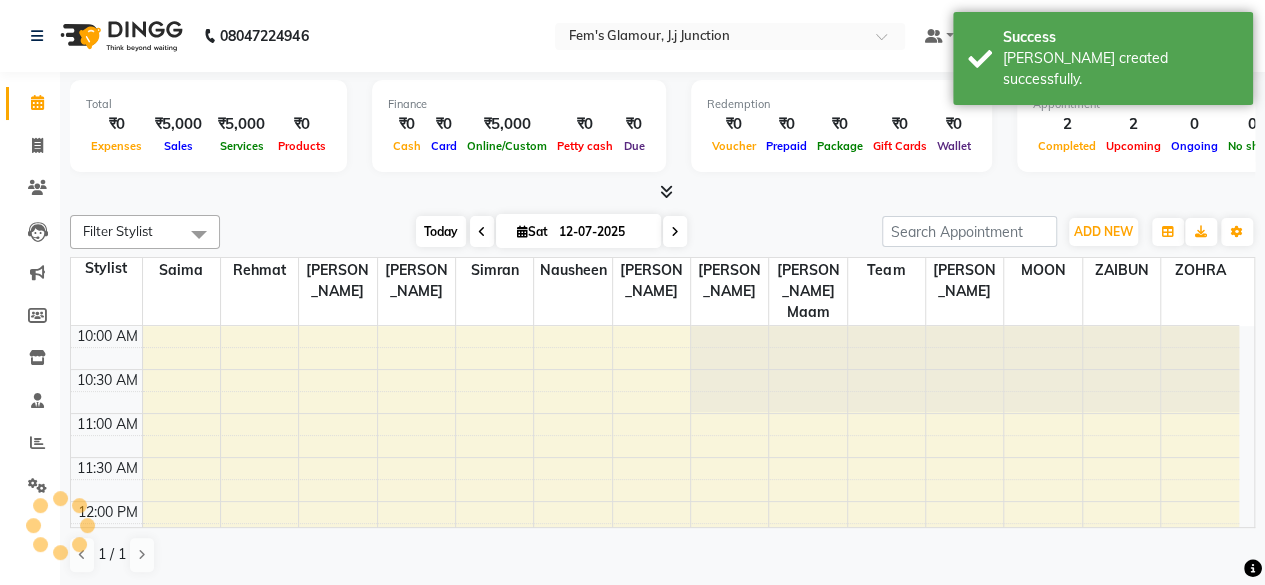 scroll, scrollTop: 521, scrollLeft: 0, axis: vertical 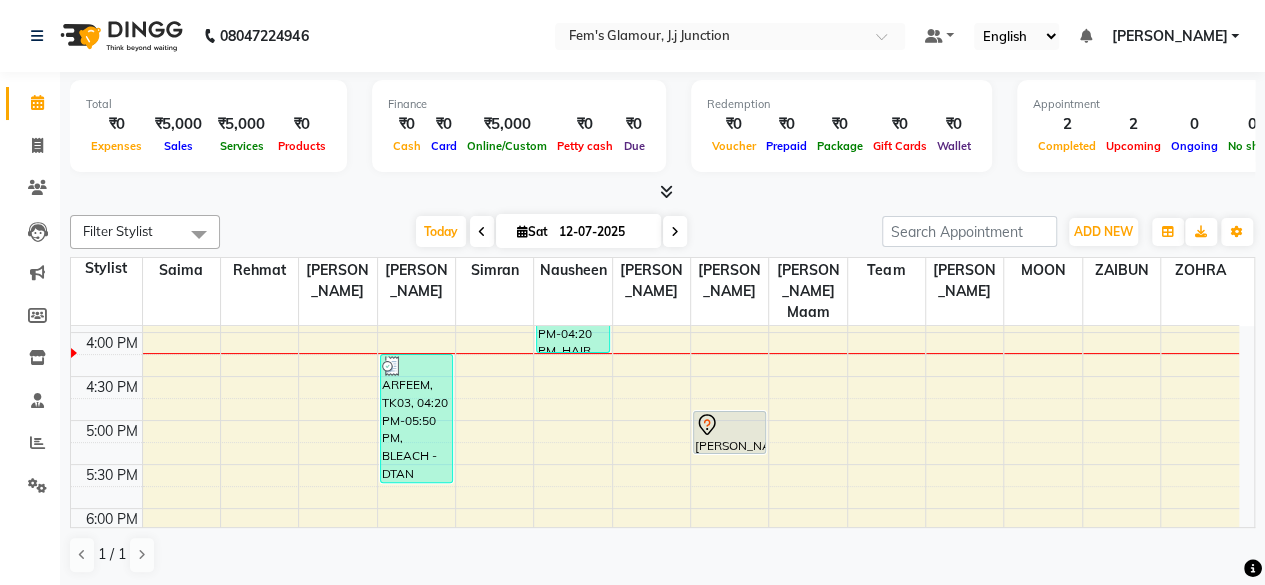 click on "Filter Stylist Select All fatima maam Imran Qureshi Lara Meraj maam MOON Nagma Nasreen Nausheen Rehmat Saima Simran Team ZAIBUN ZOHRA Today  Sat 12-07-2025 Toggle Dropdown Add Appointment Add Invoice Add Expense Add Attendance Add Client Add Transaction Toggle Dropdown Add Appointment Add Invoice Add Expense Add Attendance Add Client ADD NEW Toggle Dropdown Add Appointment Add Invoice Add Expense Add Attendance Add Client Add Transaction Filter Stylist Select All fatima maam Imran Qureshi Lara Meraj maam MOON Nagma Nasreen Nausheen Rehmat Saima Simran Team ZAIBUN ZOHRA Group By  Staff View   Room View  View as Vertical  Vertical - Week View  Horizontal  Horizontal - Week View  List  Toggle Dropdown Calendar Settings Manage Tags   Arrange Stylists   Reset Stylists  Full Screen Appointment Form Zoom 100% Staff/Room Display Count 14" at bounding box center [662, 232] 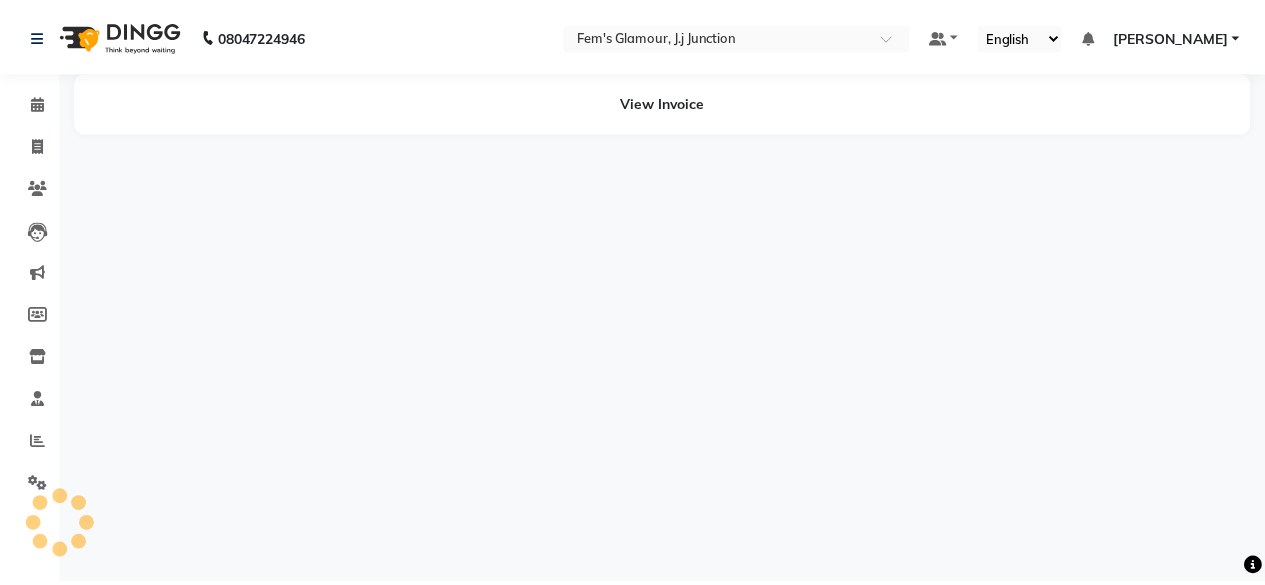 scroll, scrollTop: 0, scrollLeft: 0, axis: both 